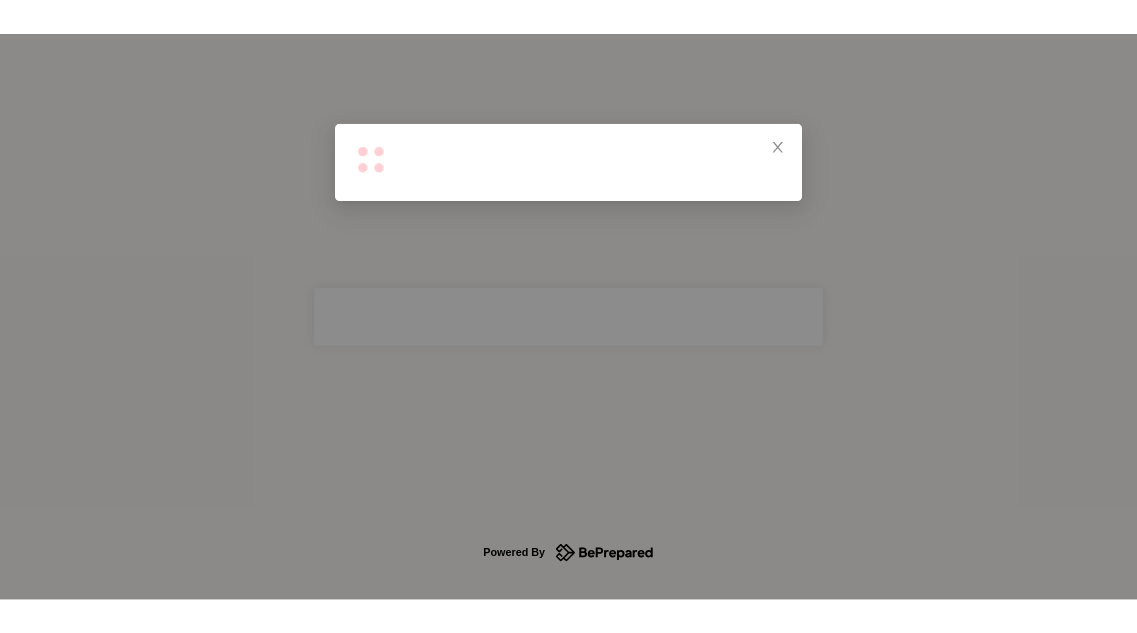 scroll, scrollTop: 0, scrollLeft: 0, axis: both 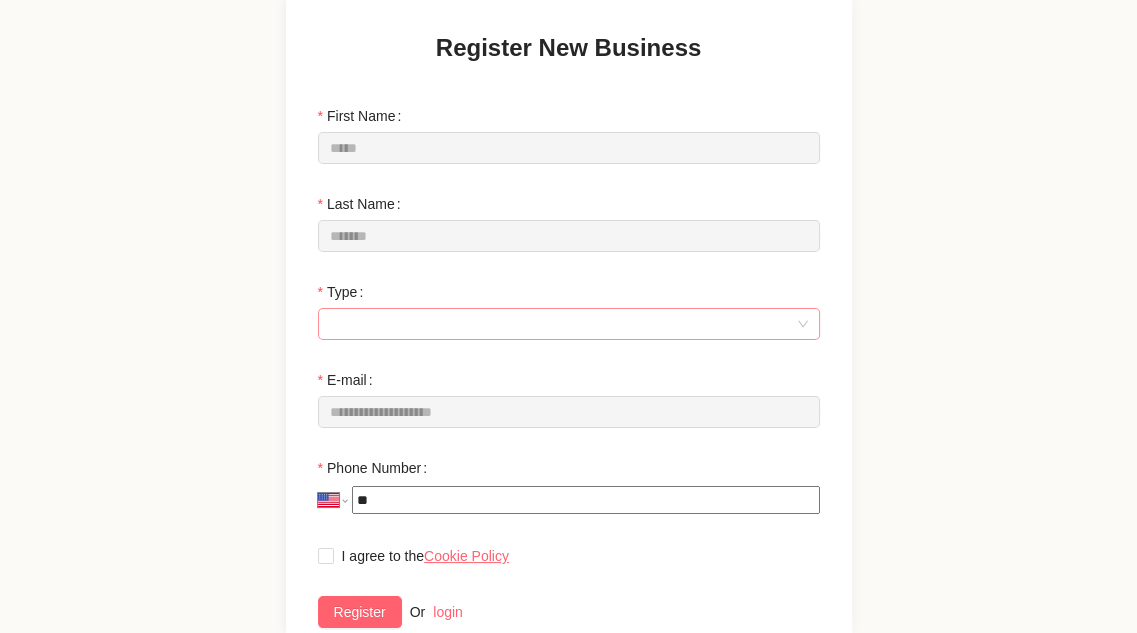 click at bounding box center (569, 324) 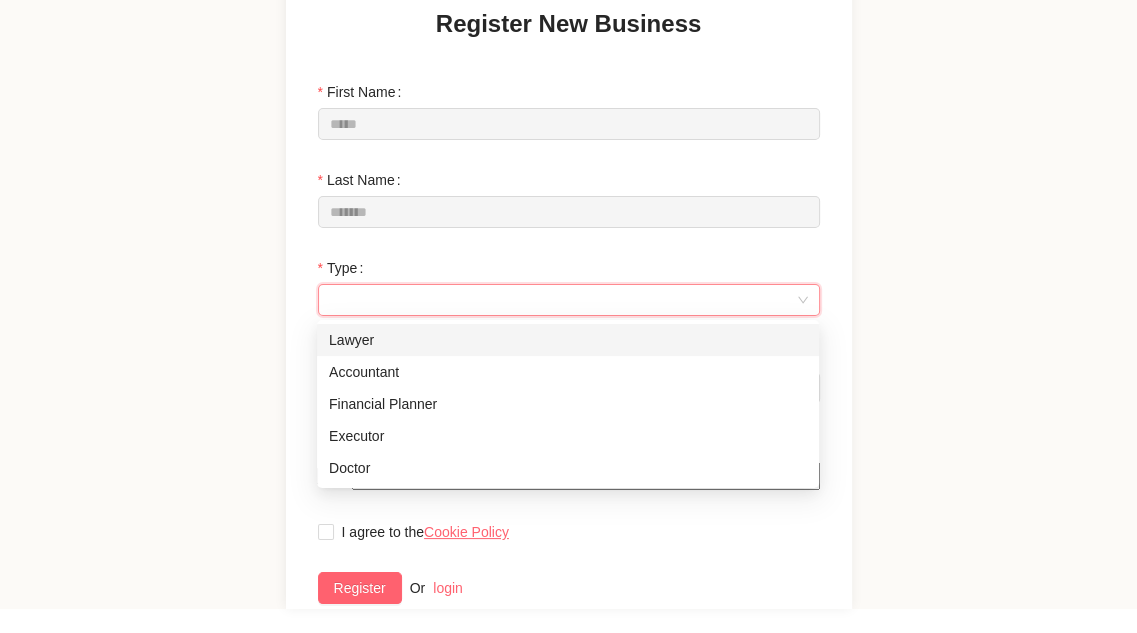scroll, scrollTop: 30, scrollLeft: 0, axis: vertical 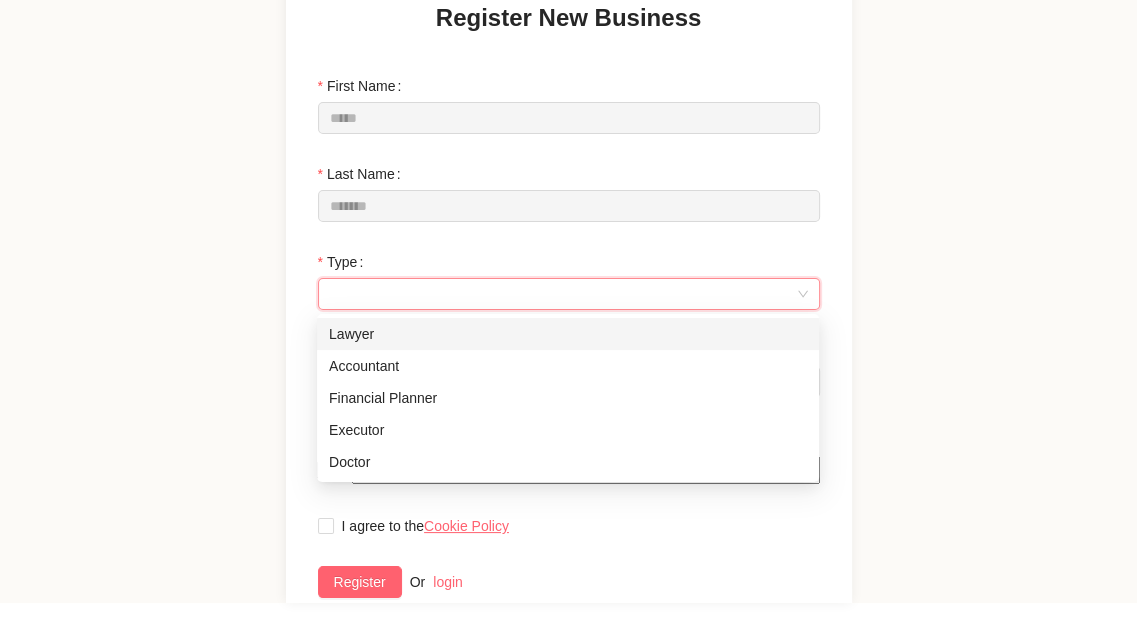 click at bounding box center (569, 294) 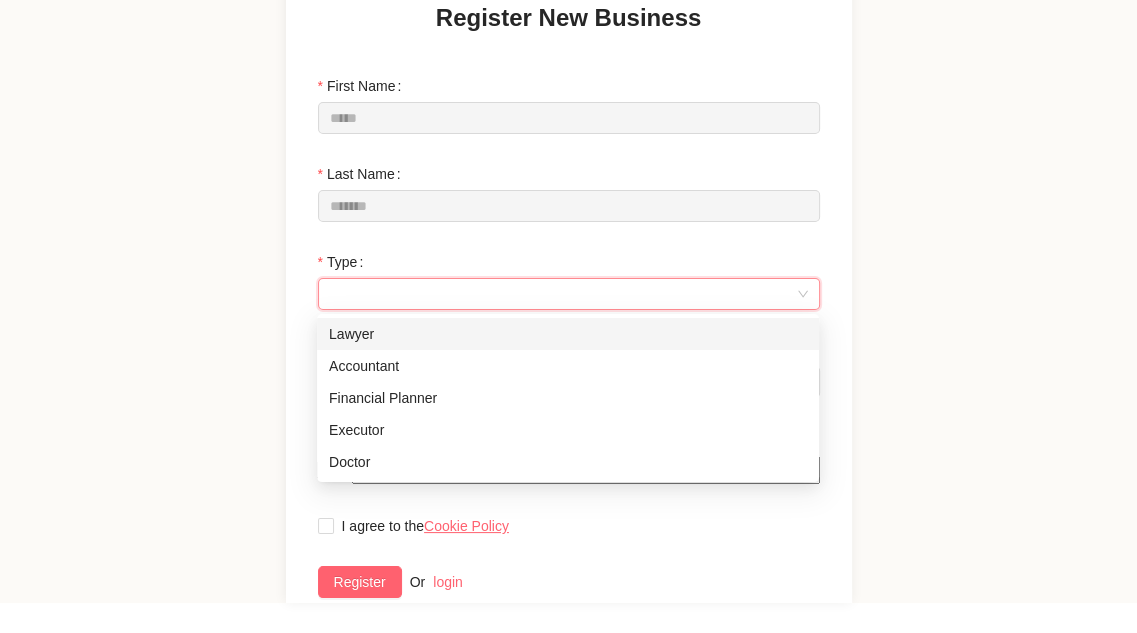 click at bounding box center (569, 294) 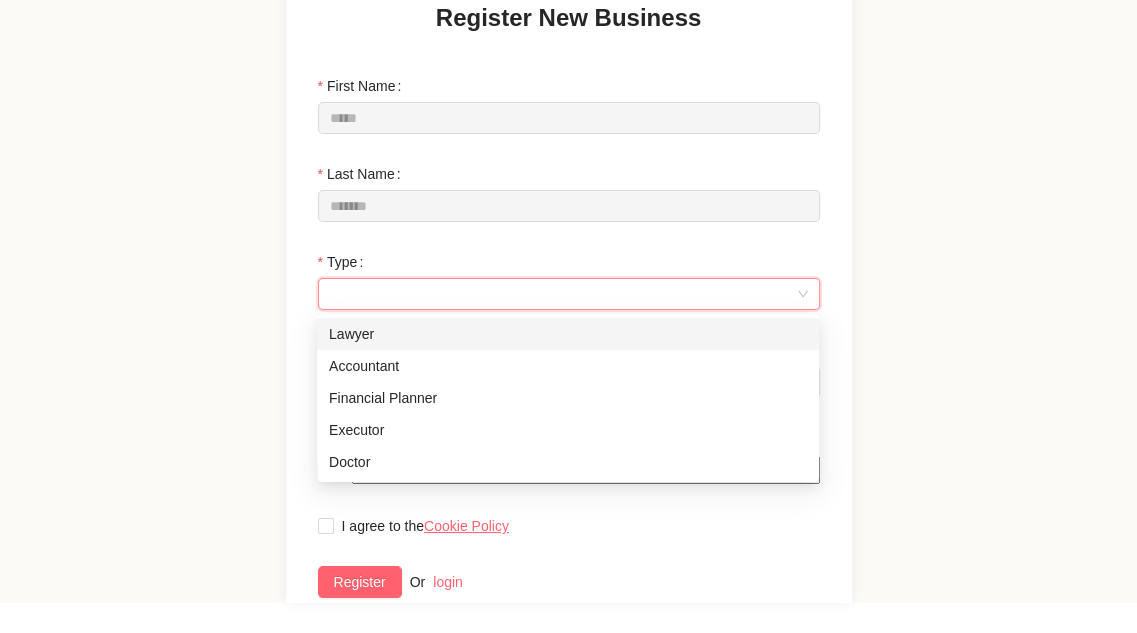 click on "Lawyer" at bounding box center [568, 334] 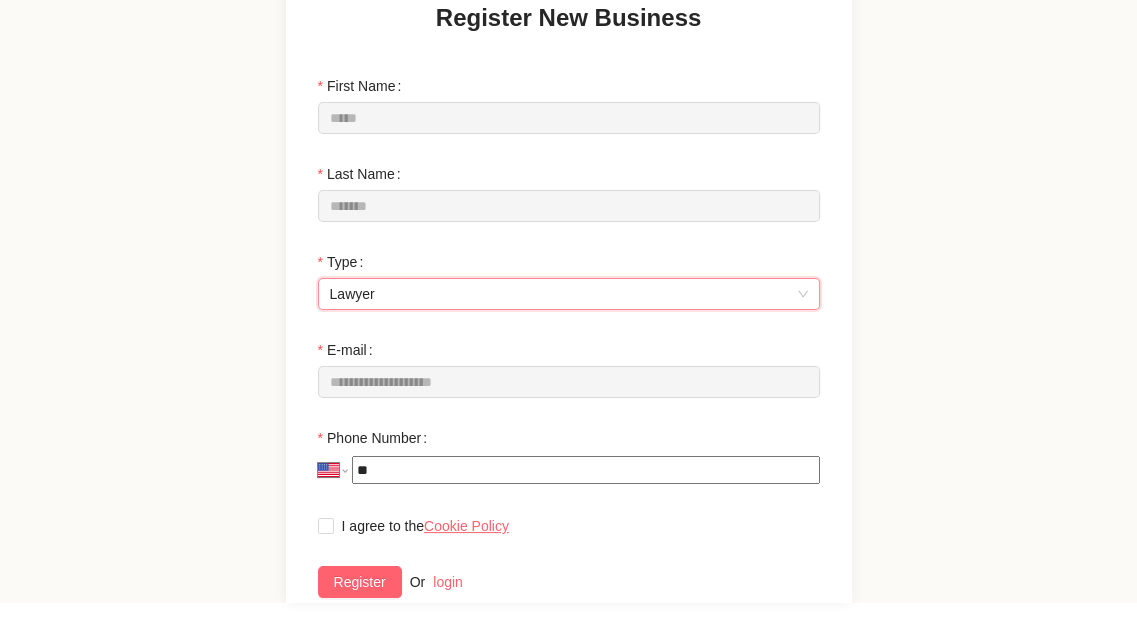 click on "**" at bounding box center (585, 470) 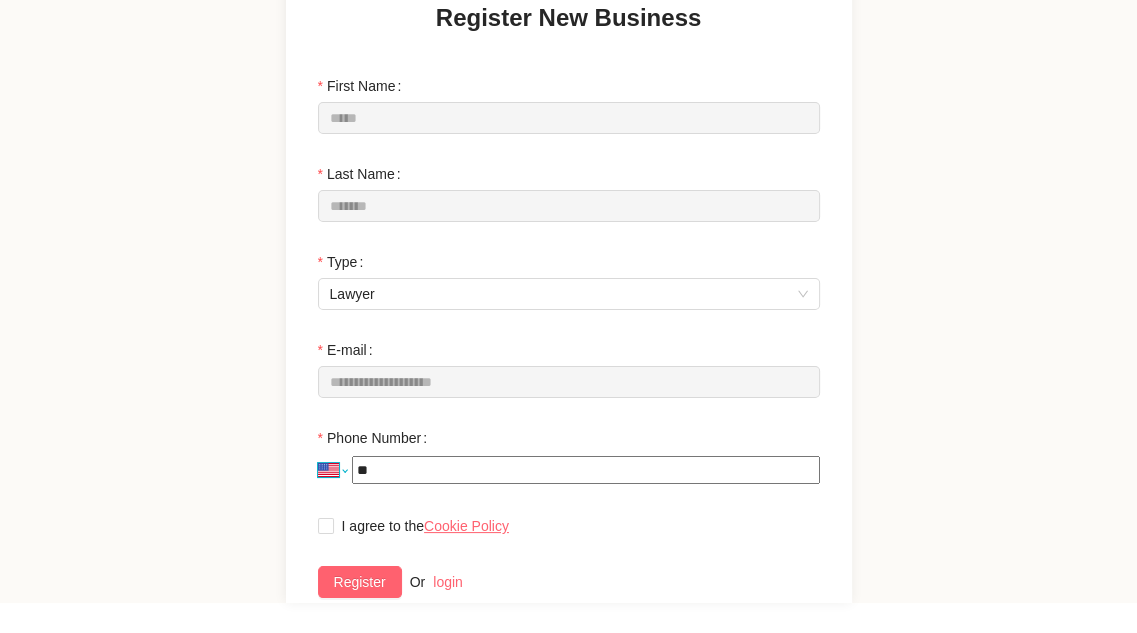click on "**********" at bounding box center [333, 470] 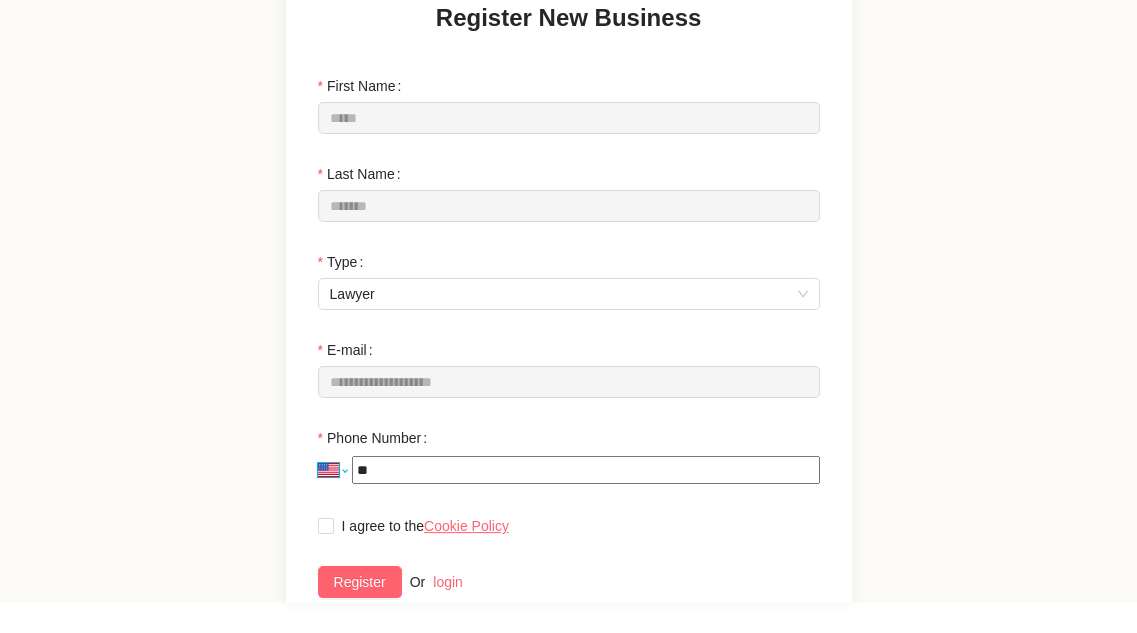 select on "**" 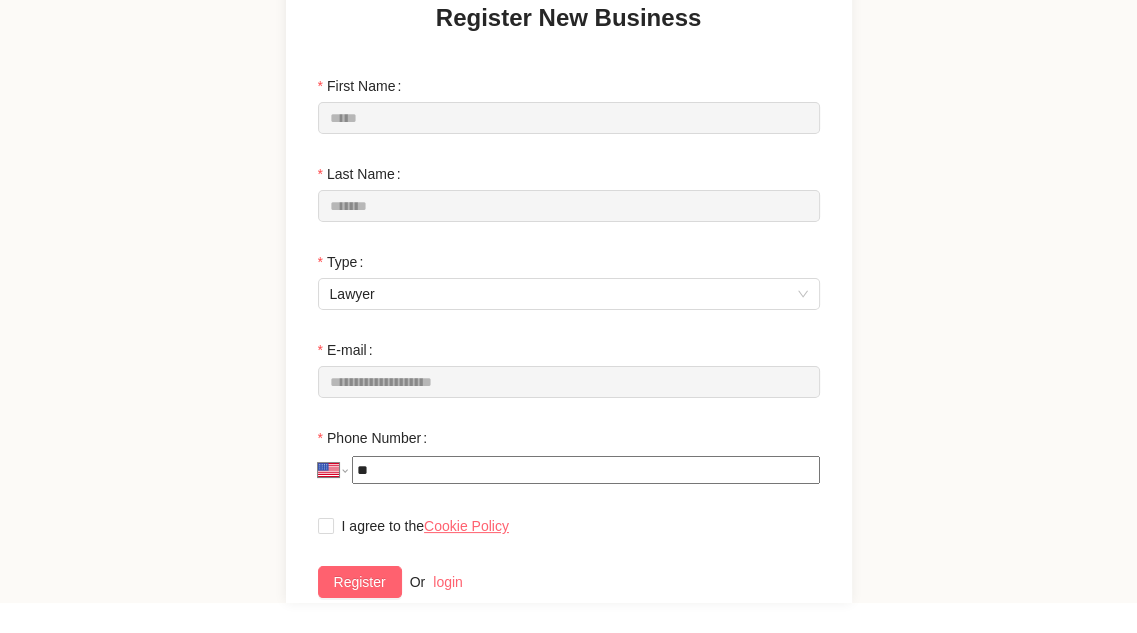click on "**********" at bounding box center (333, 470) 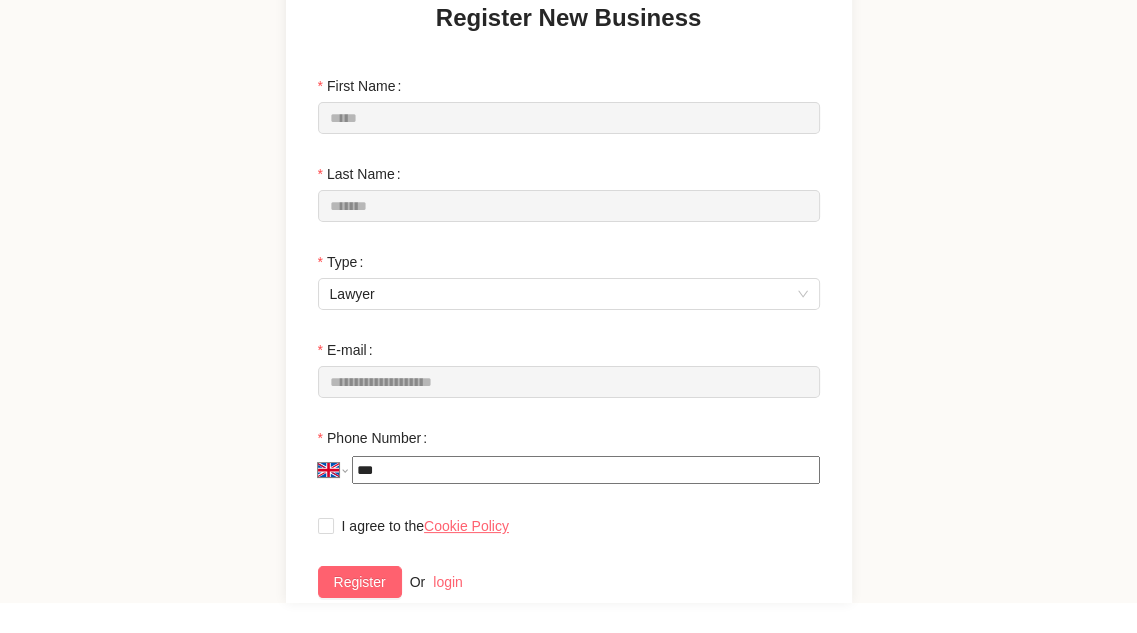 click on "***" at bounding box center (585, 470) 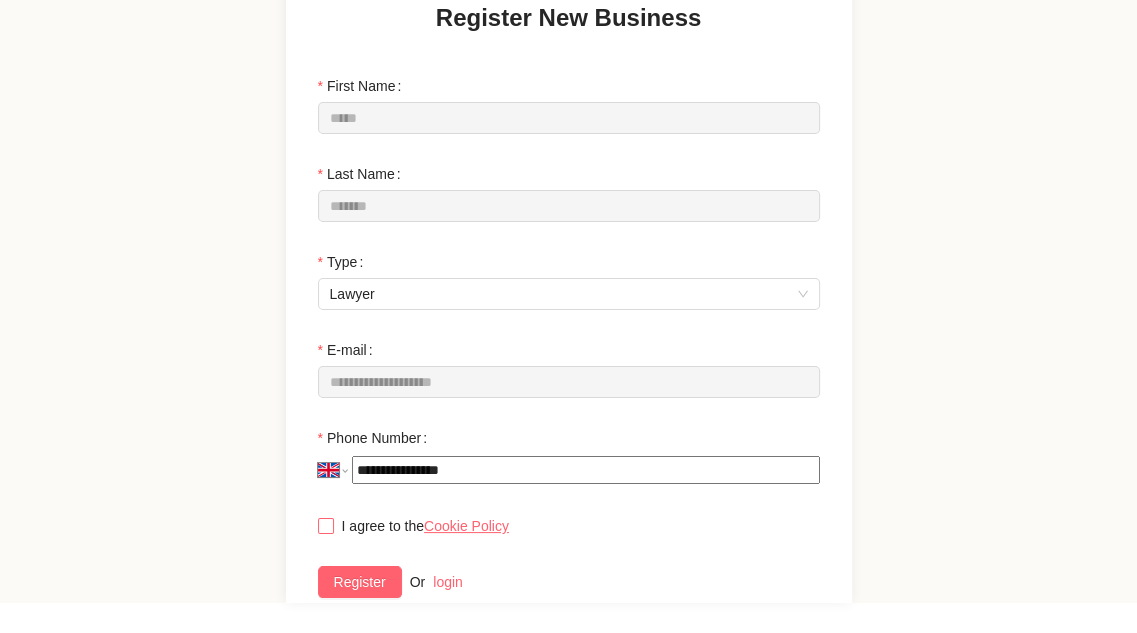 type on "**********" 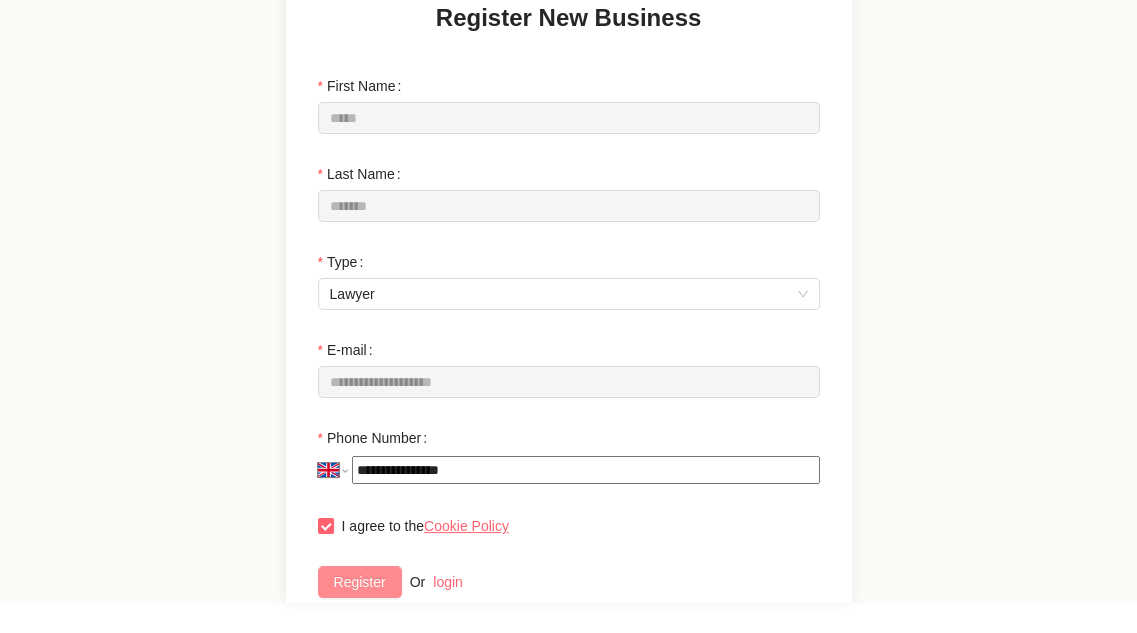 click on "Register" at bounding box center (360, 582) 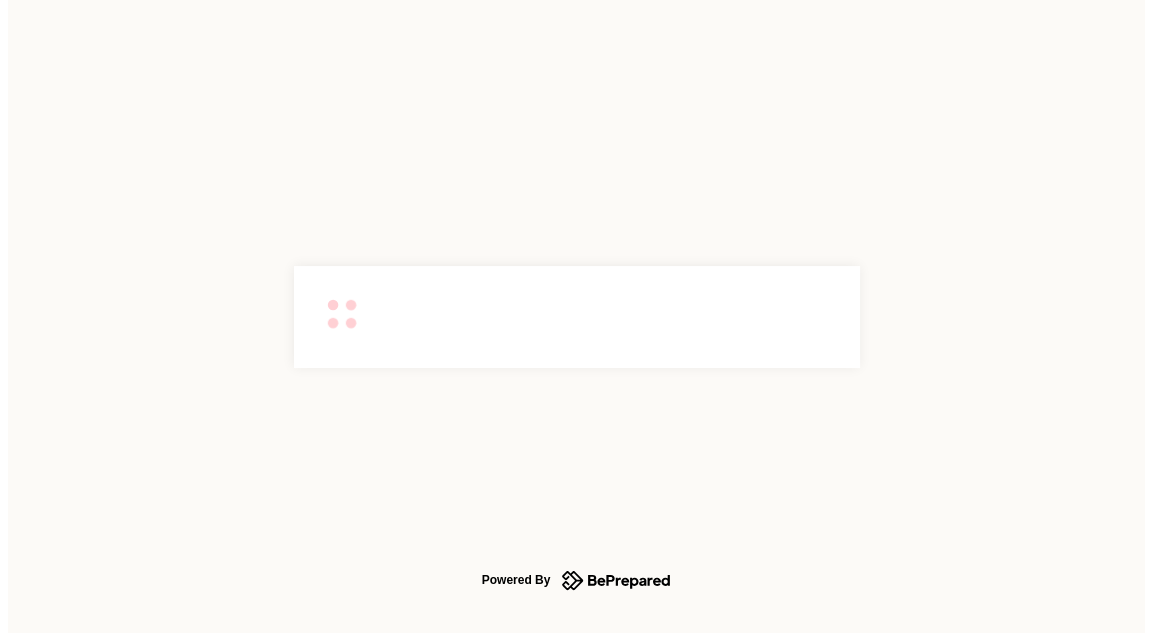 scroll, scrollTop: 0, scrollLeft: 0, axis: both 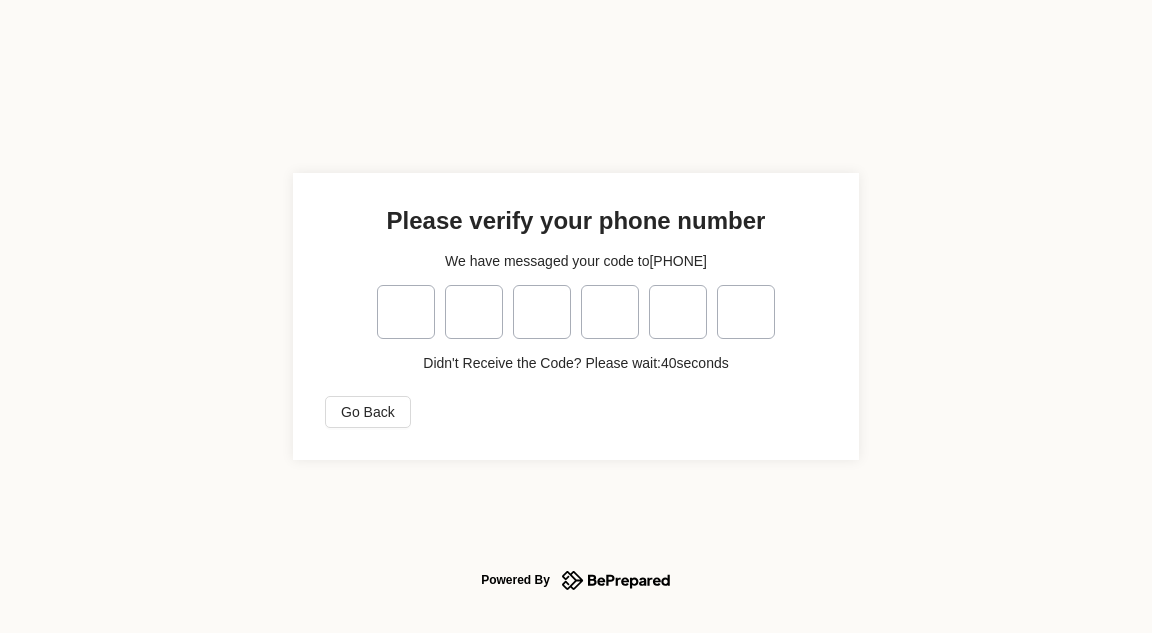 type on "*" 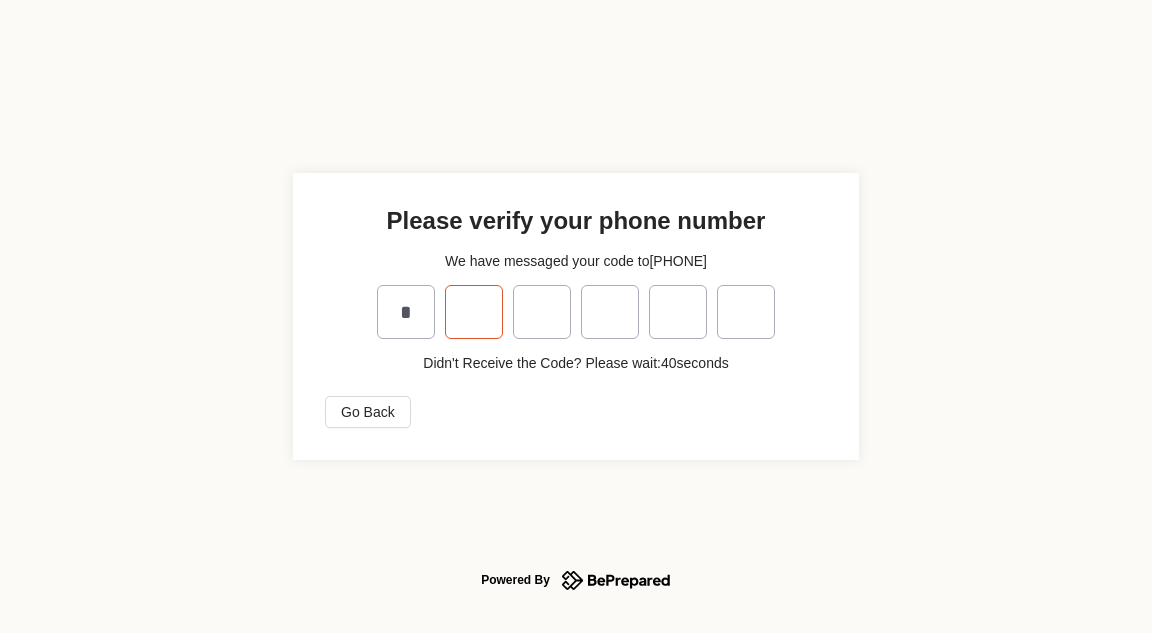 type on "*" 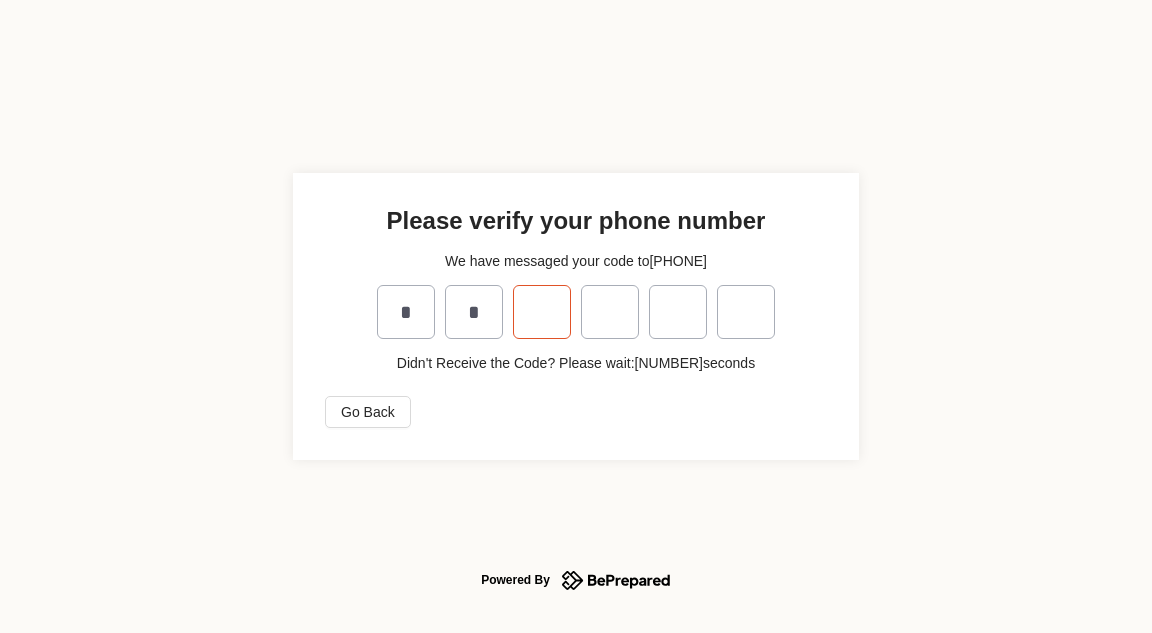 type on "*" 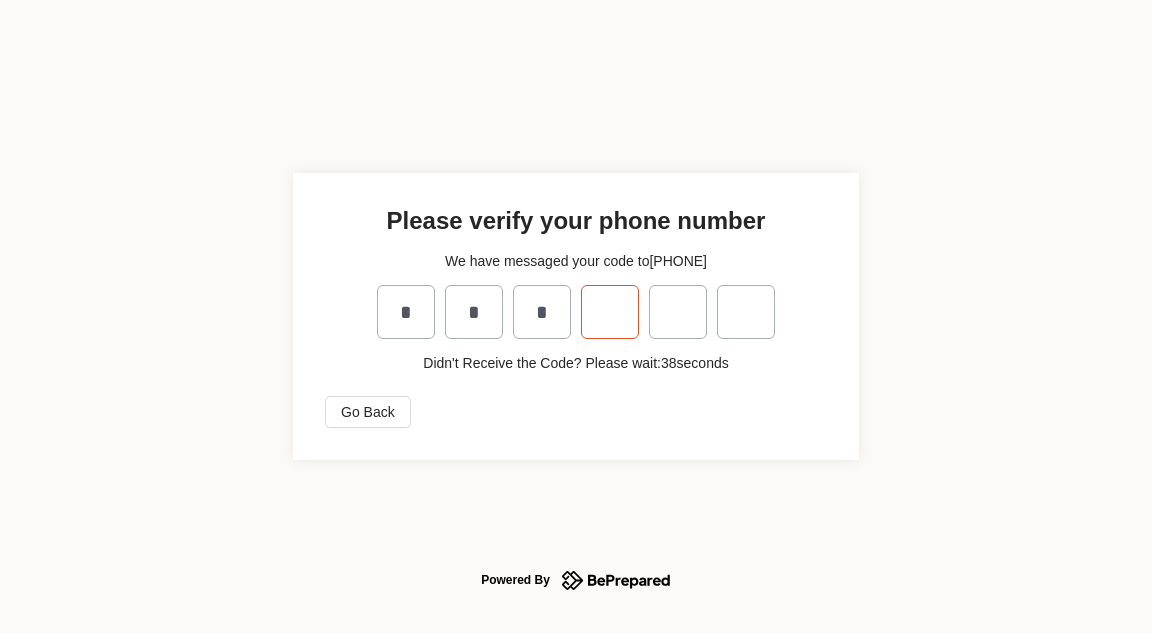 type on "*" 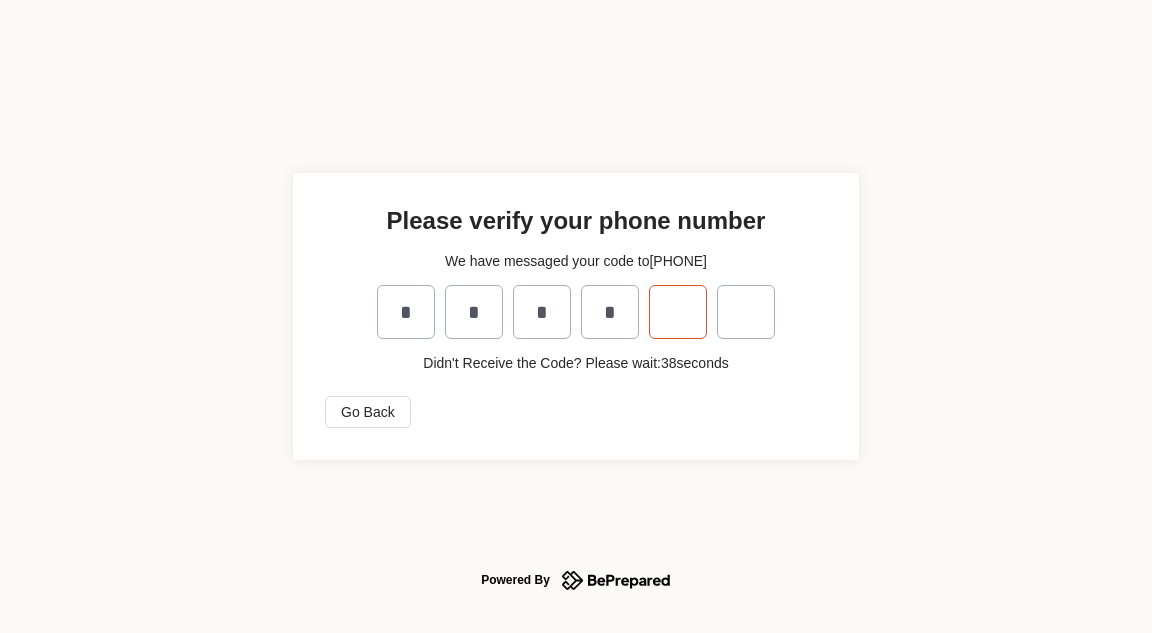 type on "*" 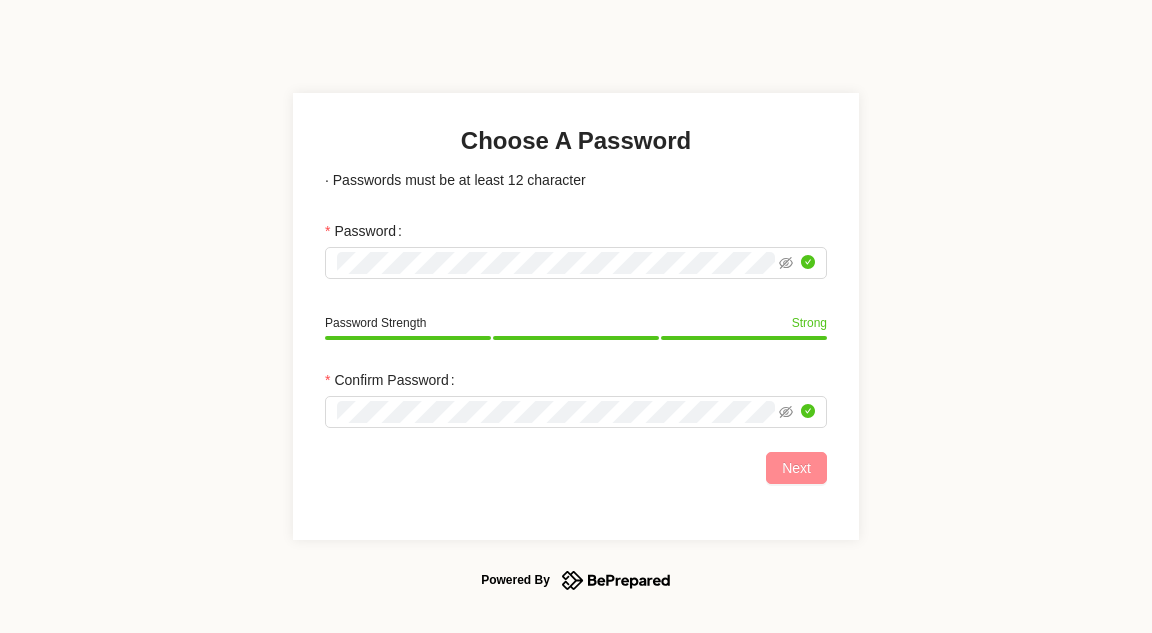 click on "Next" at bounding box center [796, 468] 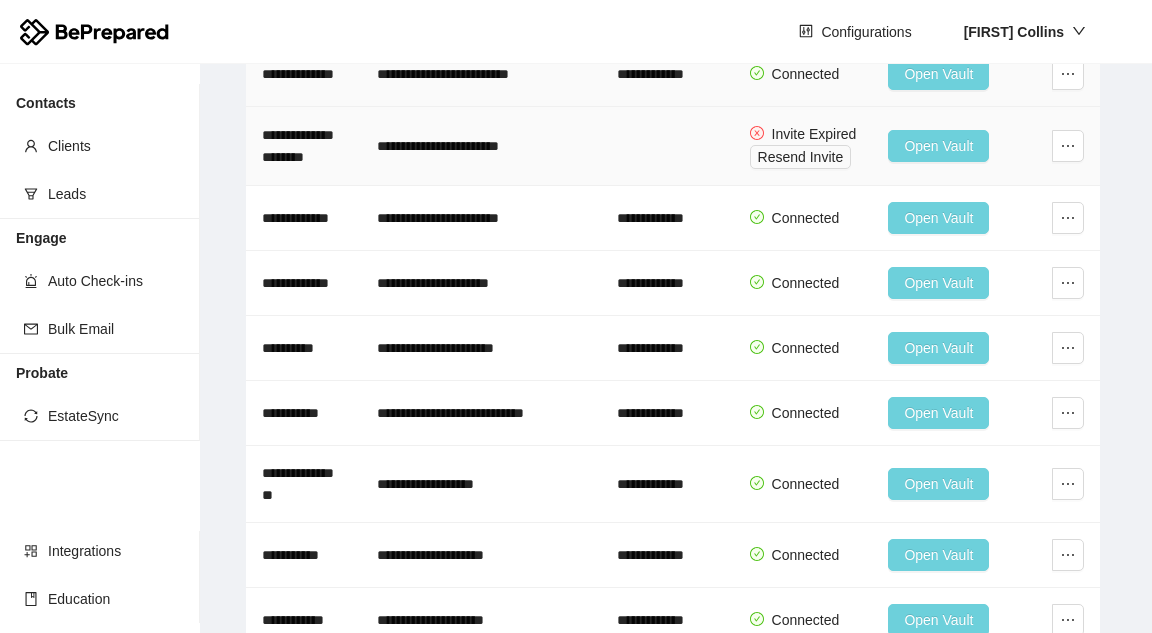 scroll, scrollTop: 0, scrollLeft: 0, axis: both 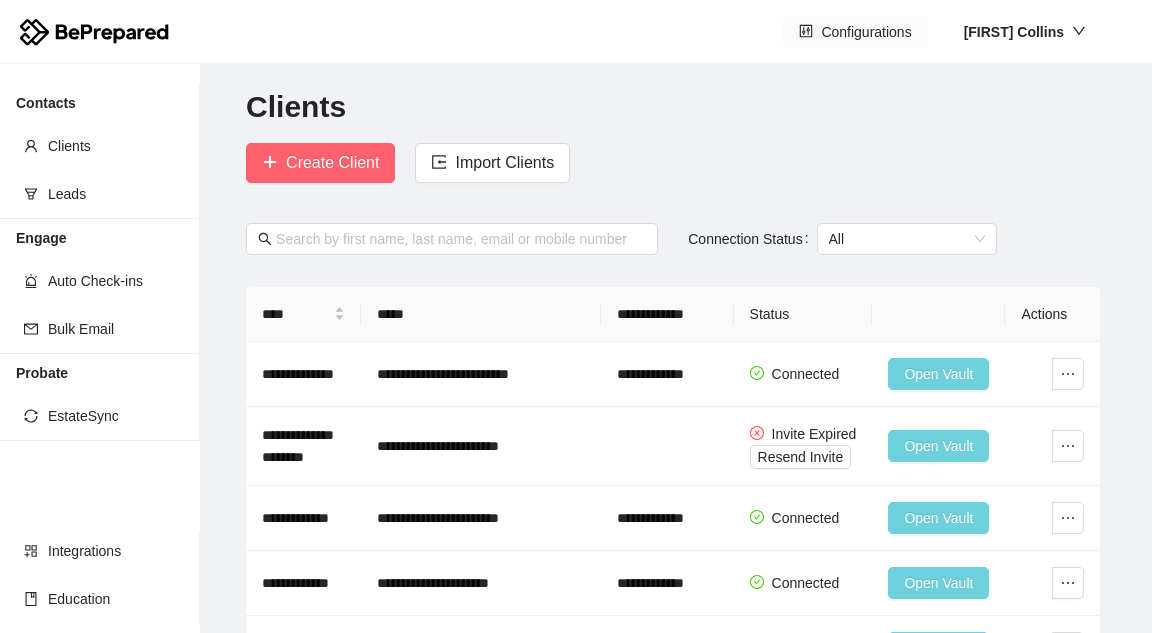 click on "Configurations" at bounding box center [866, 32] 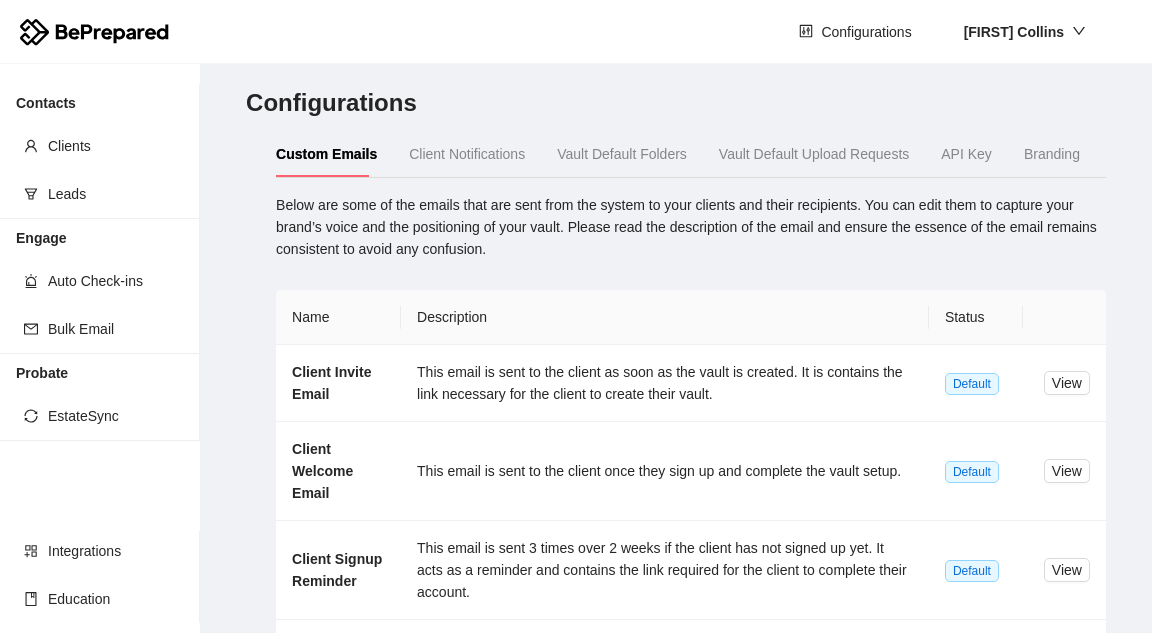 click on "Client Notifications" at bounding box center (467, 154) 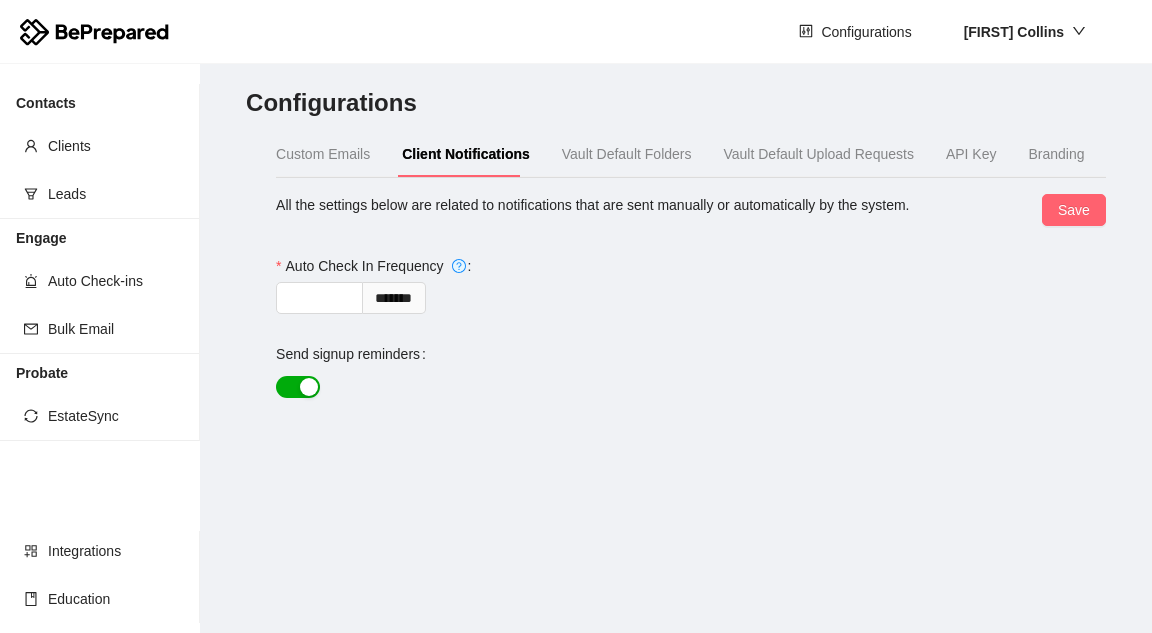 click on "Vault Default Folders" at bounding box center (627, 154) 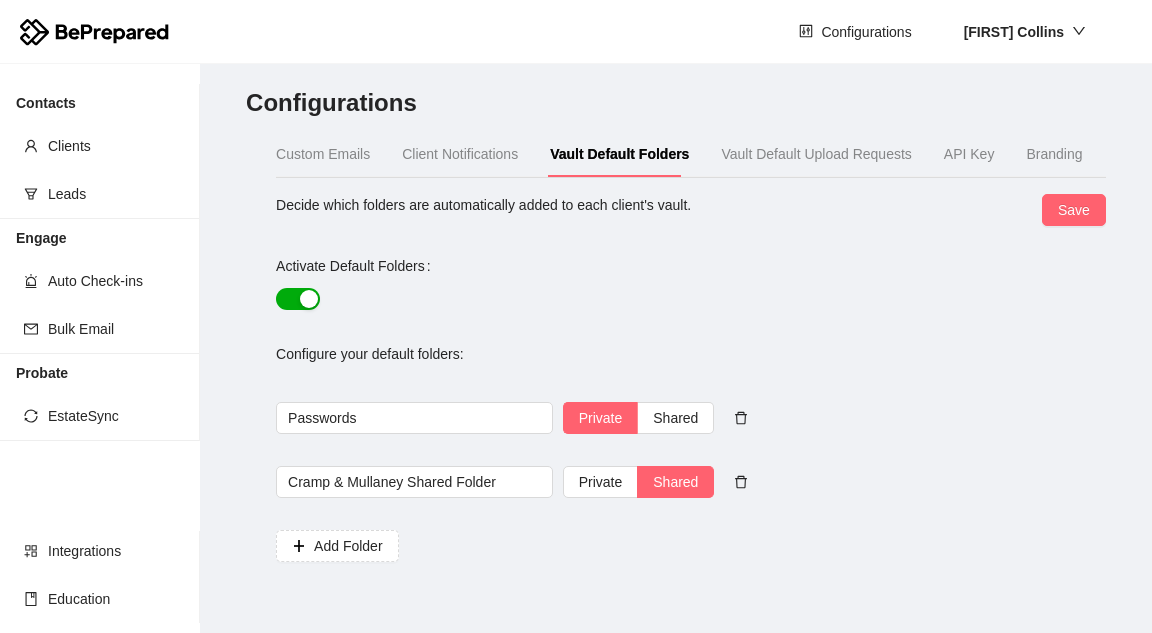 click on "Vault Default Upload Requests" at bounding box center (816, 154) 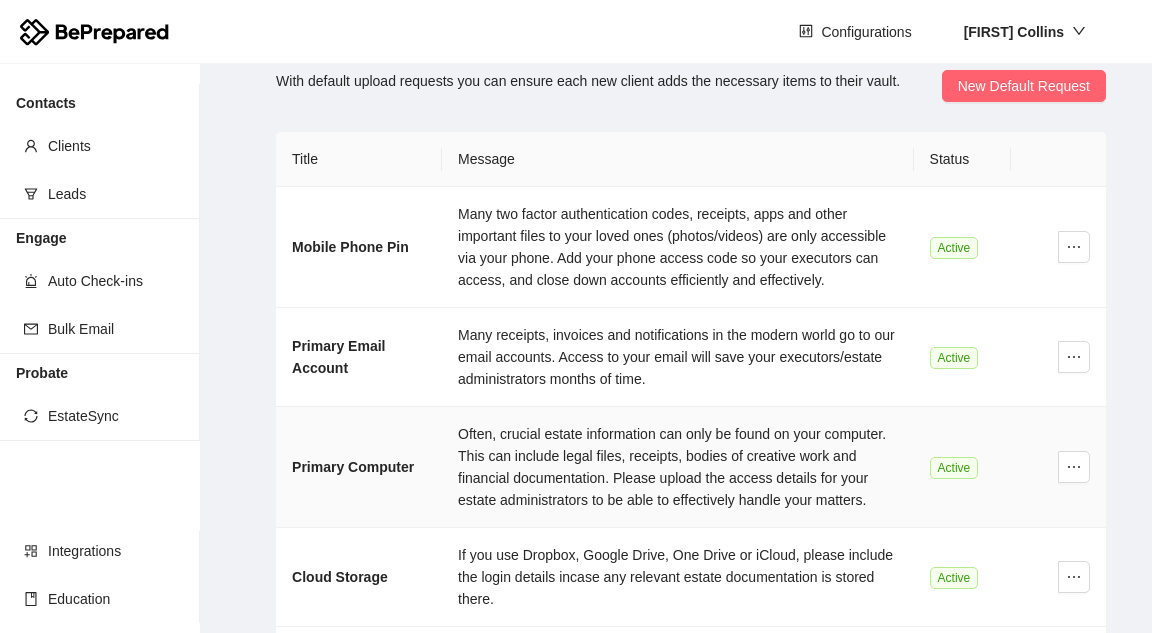 scroll, scrollTop: 0, scrollLeft: 0, axis: both 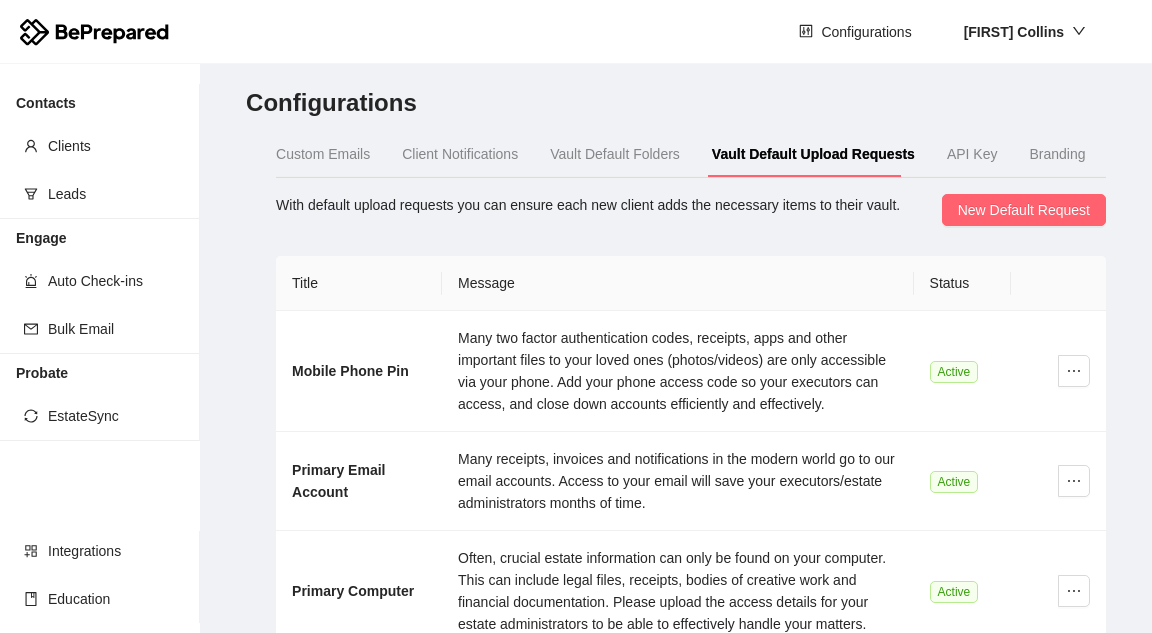 click on "API Key" at bounding box center [972, 154] 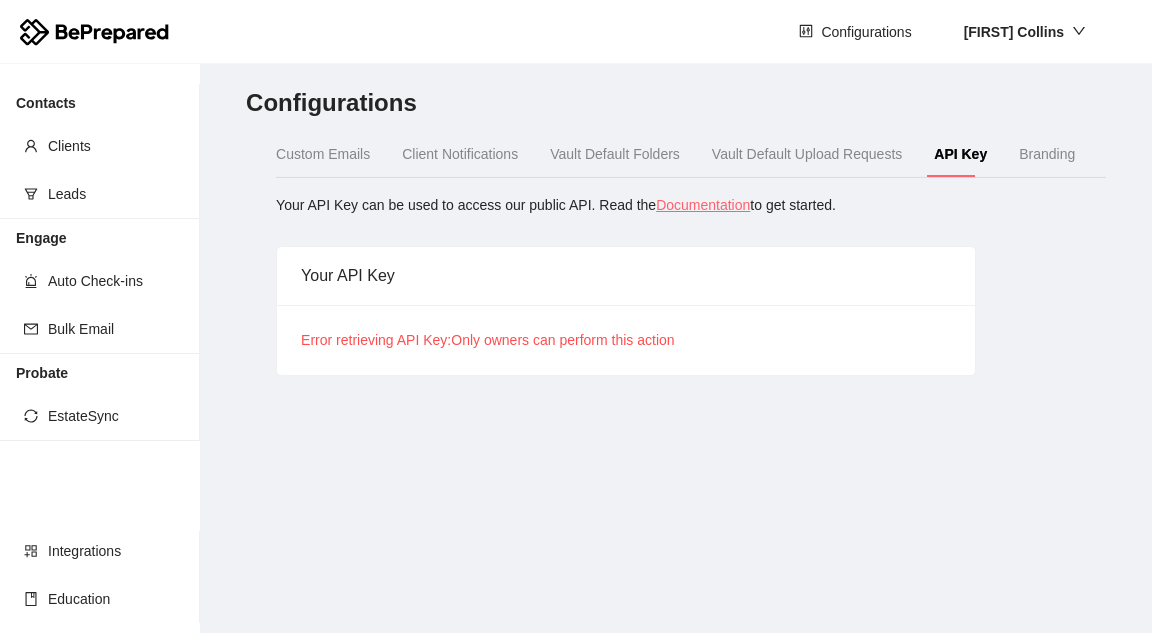 click on "Branding" at bounding box center [1047, 154] 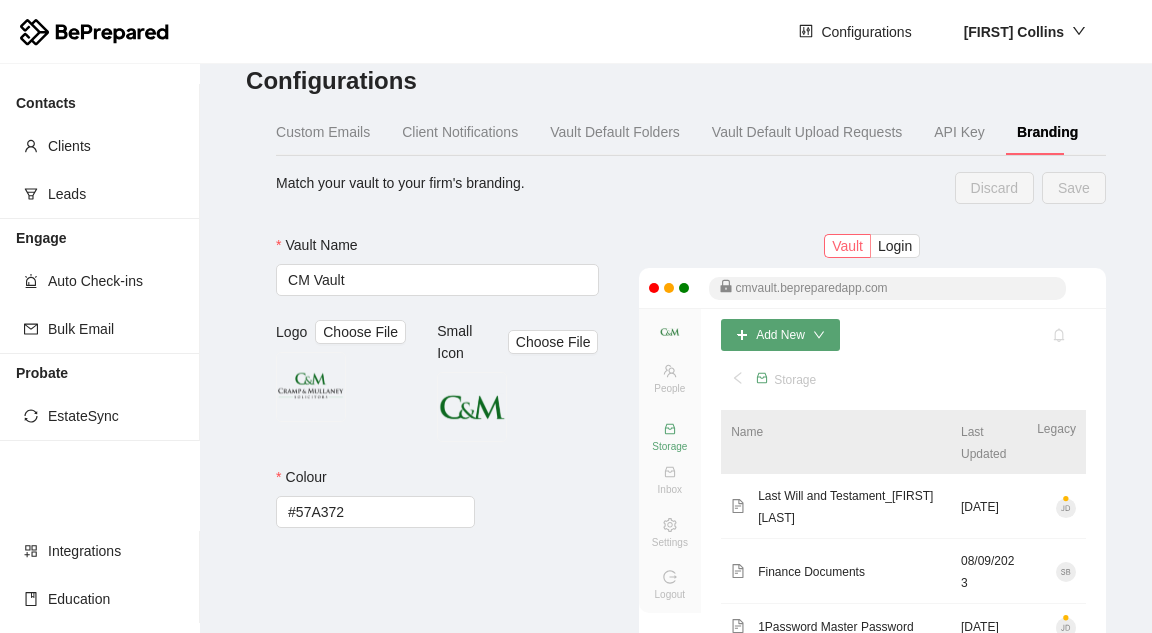 scroll, scrollTop: 0, scrollLeft: 0, axis: both 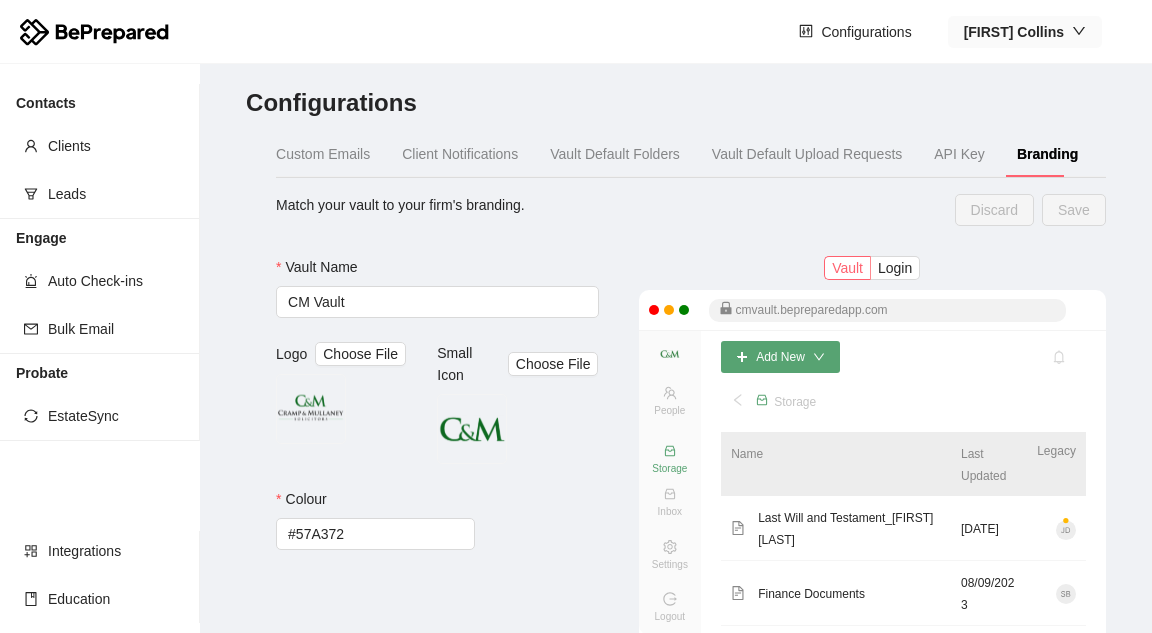 click on "[FIRST] [LAST]" at bounding box center (1014, 32) 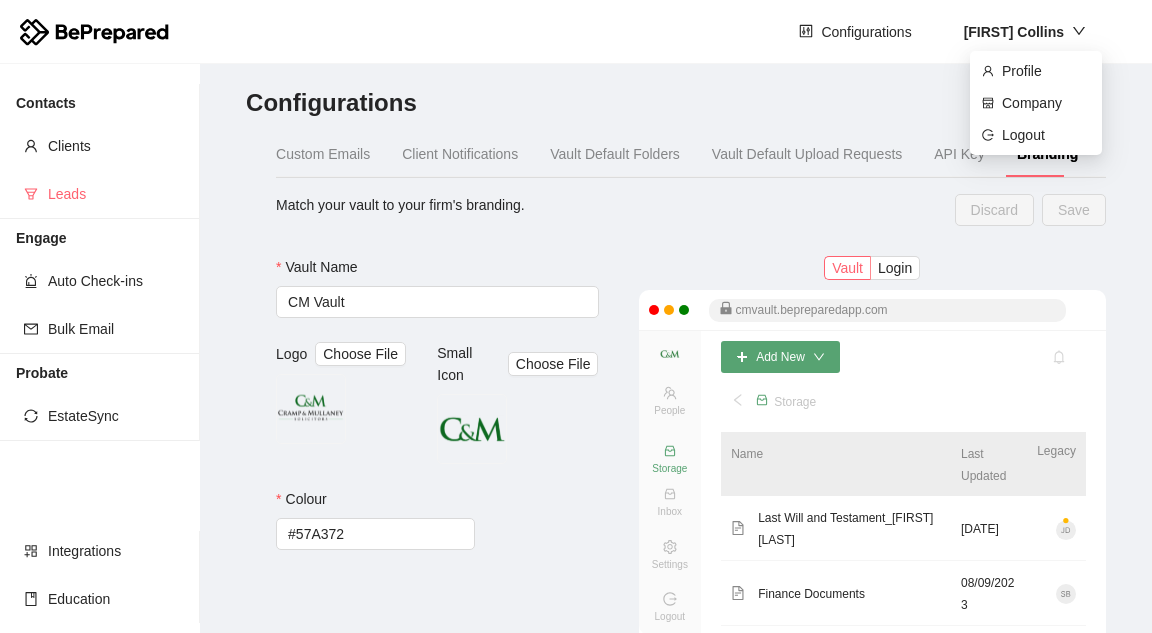 click on "Leads" at bounding box center [116, 194] 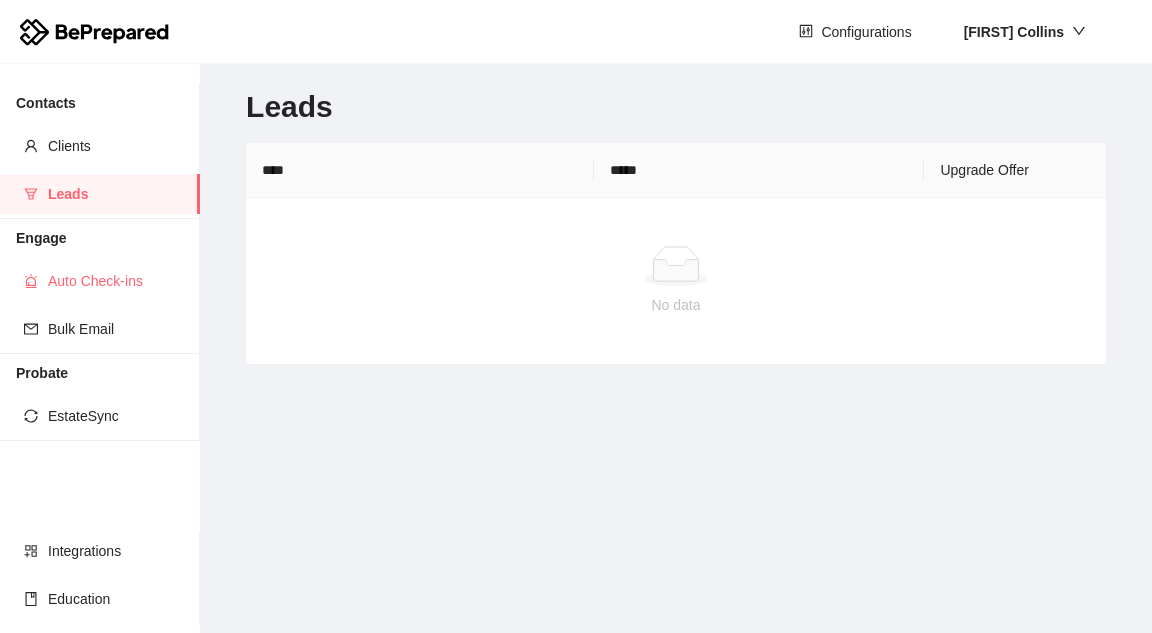 click on "Auto Check-ins" at bounding box center [116, 281] 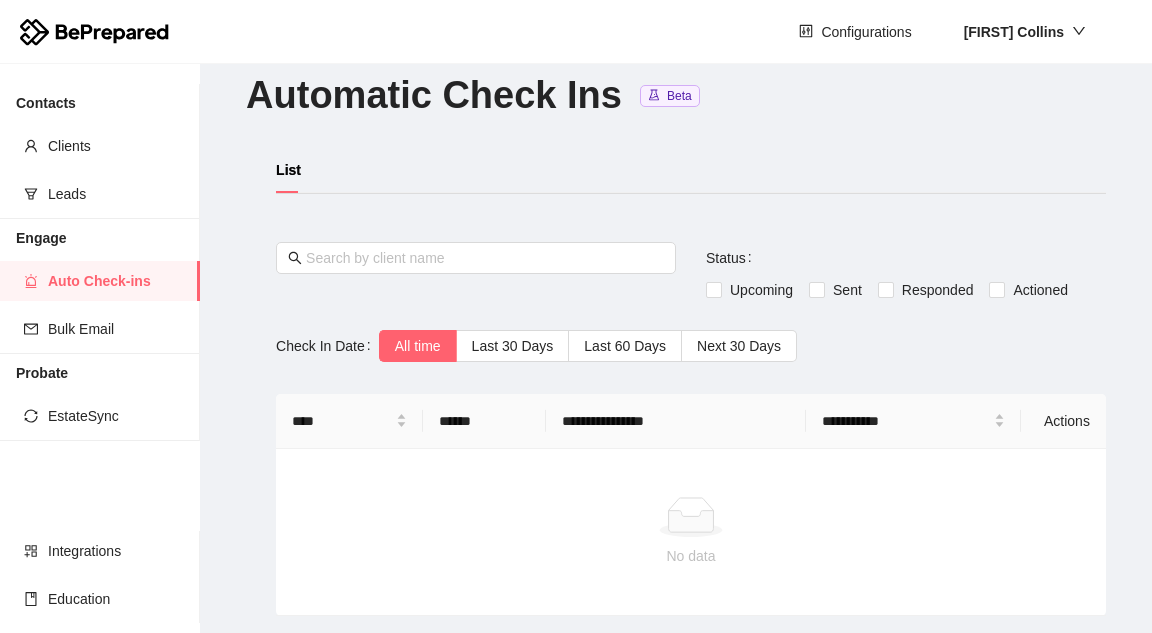 scroll, scrollTop: 20, scrollLeft: 0, axis: vertical 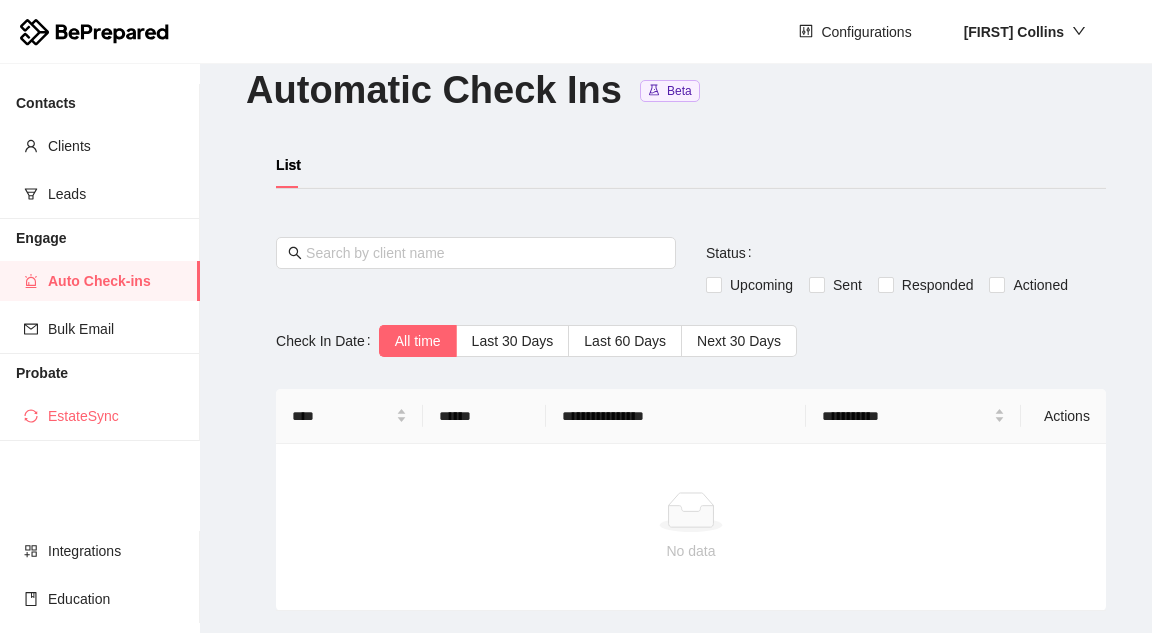 click on "EstateSync" at bounding box center [116, 416] 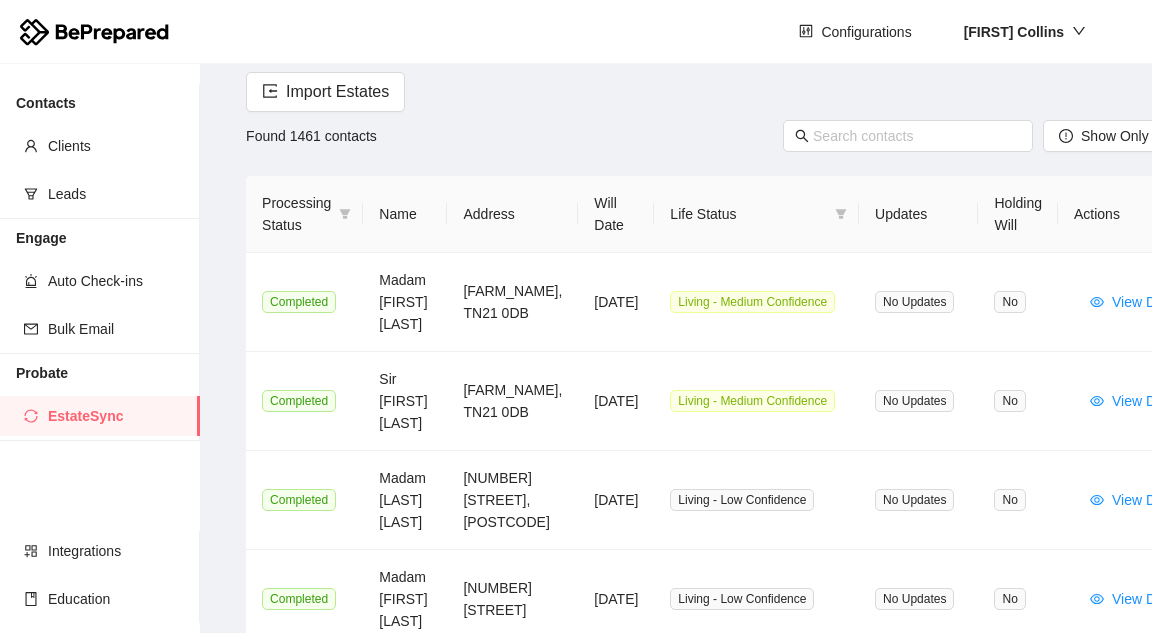 scroll, scrollTop: 300, scrollLeft: 0, axis: vertical 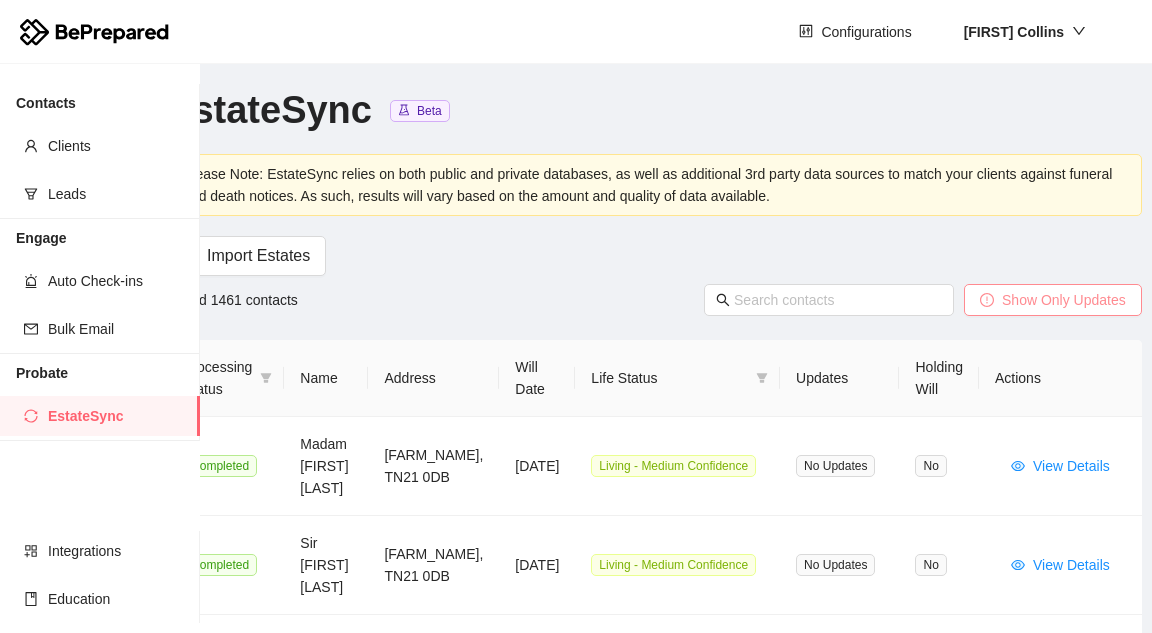 click on "Show Only Updates" at bounding box center [258, 255] 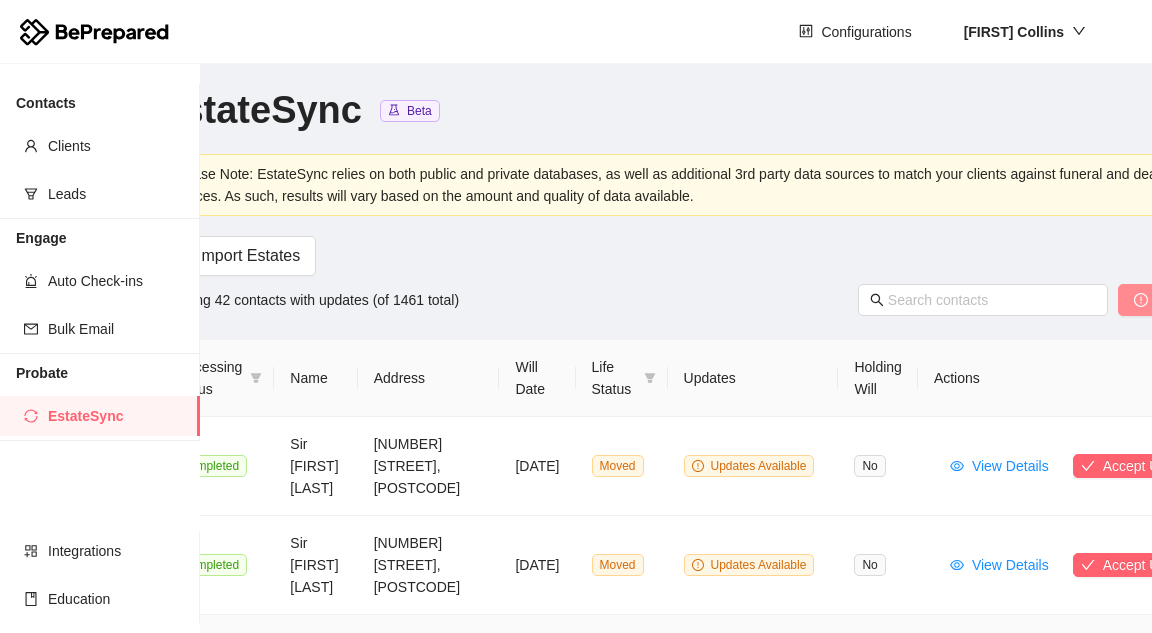 scroll, scrollTop: 200, scrollLeft: 89, axis: both 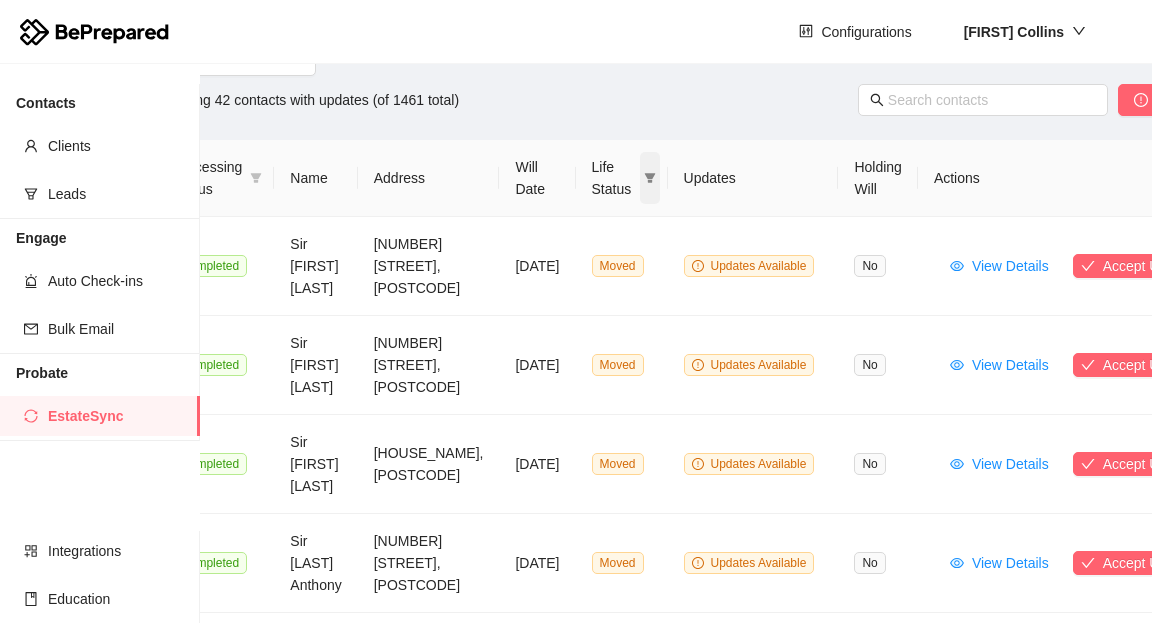 click at bounding box center (256, 178) 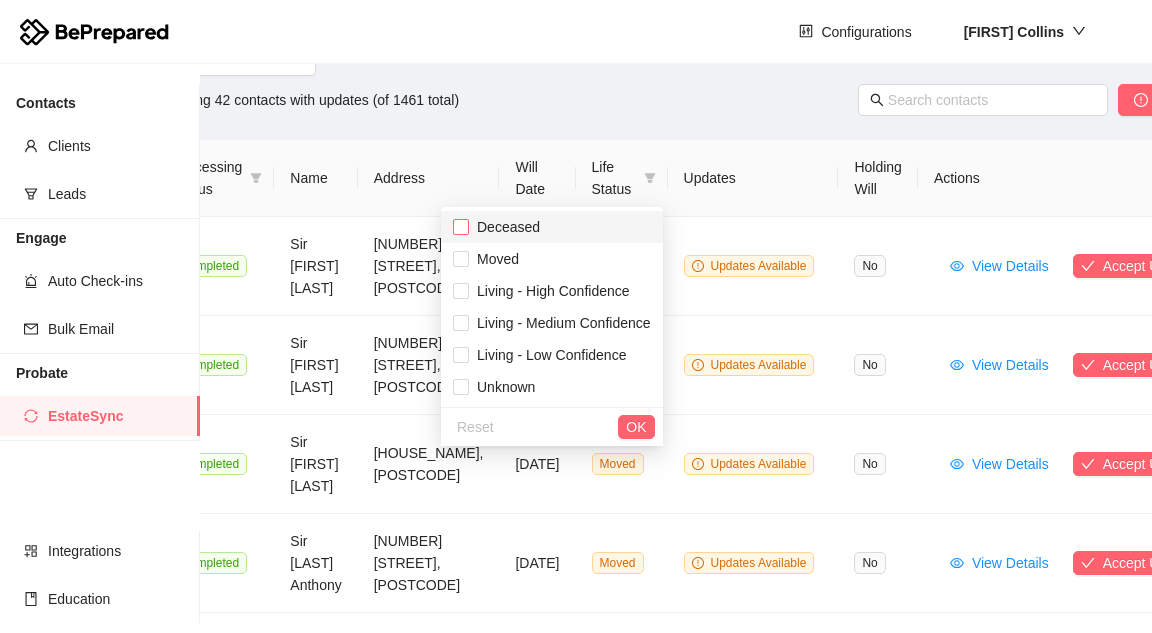 click at bounding box center (461, 227) 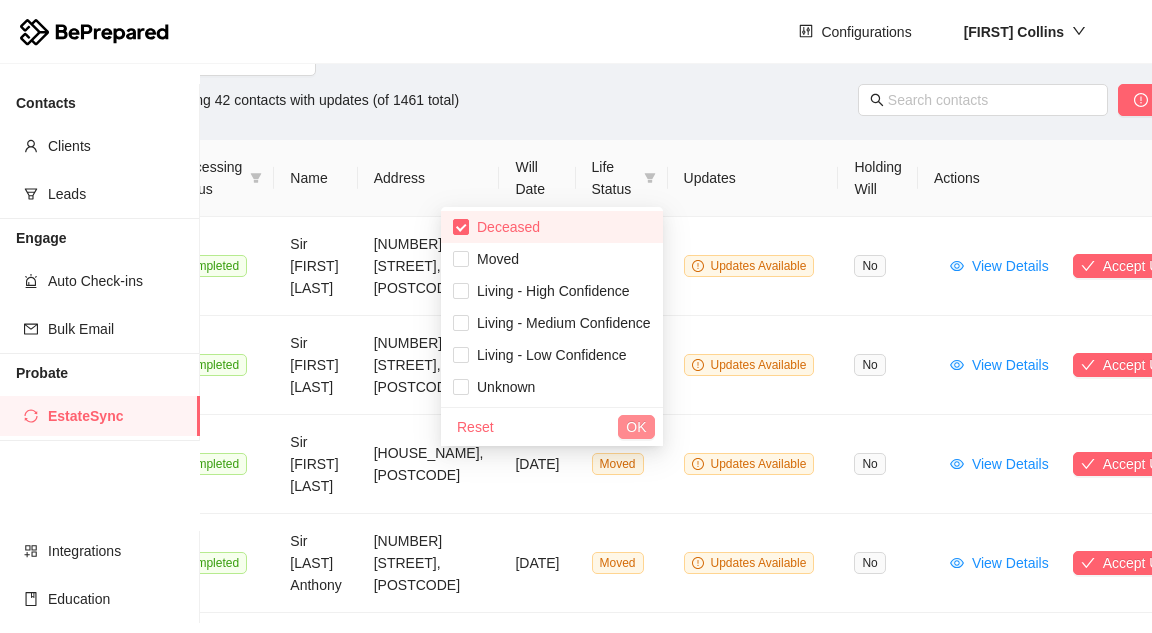 click on "OK" at bounding box center [636, 427] 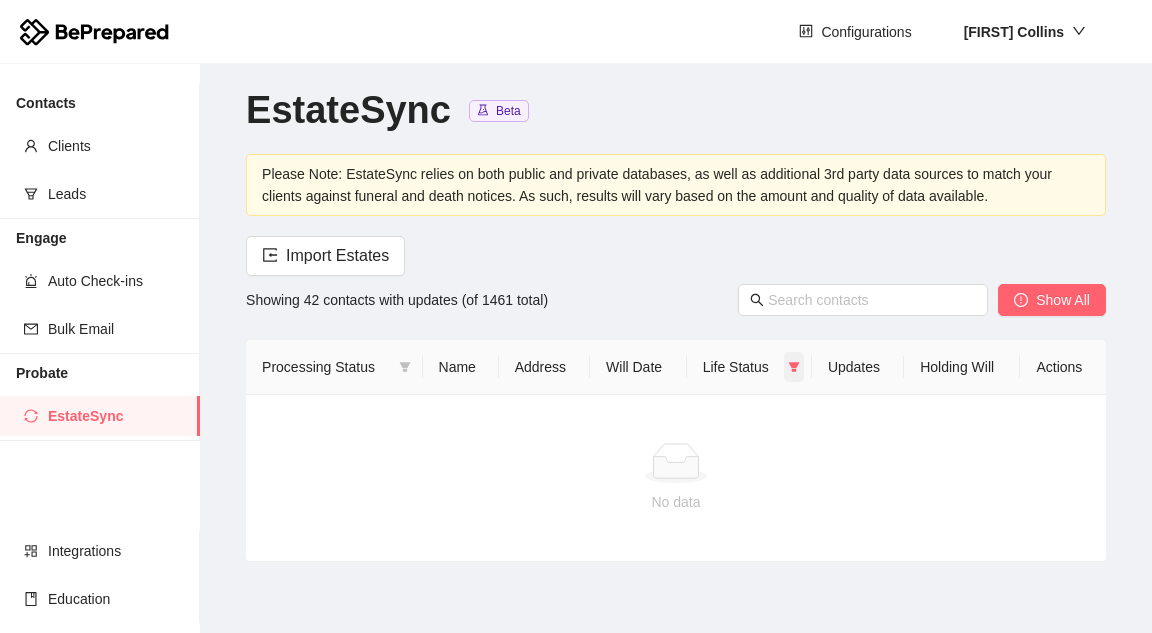 click at bounding box center [794, 367] 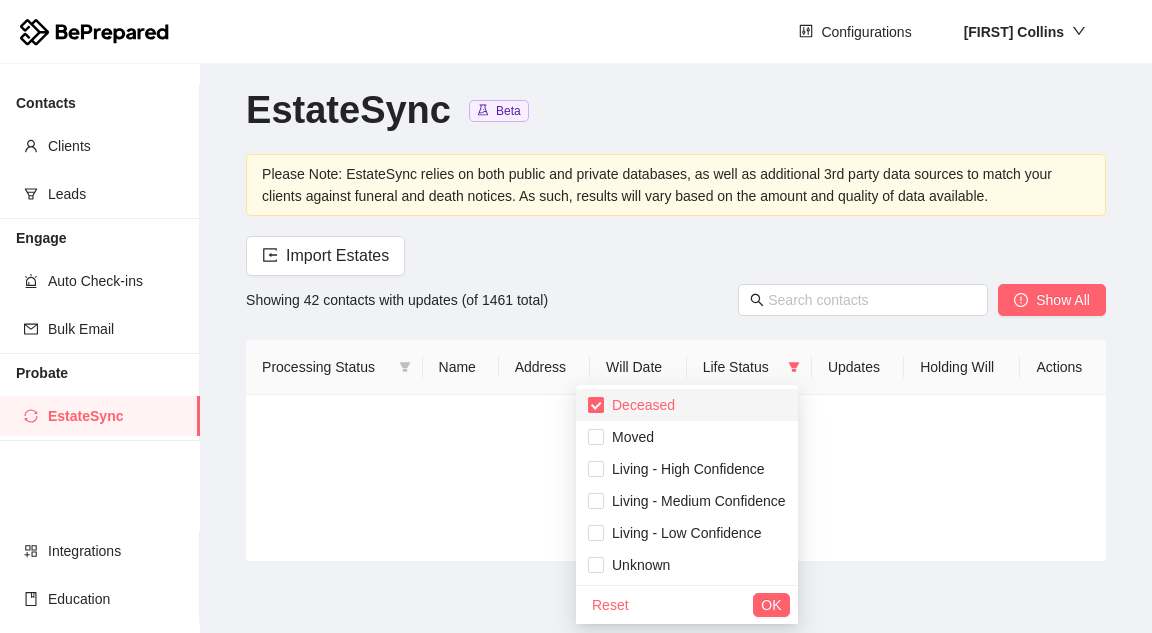 click at bounding box center (596, 405) 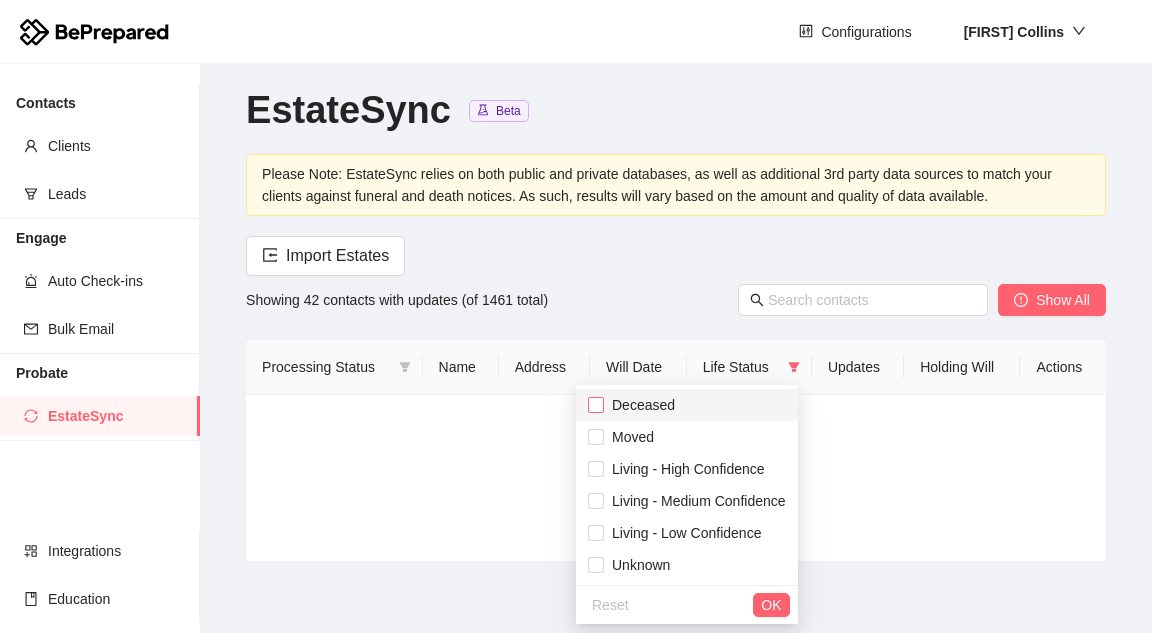 click at bounding box center (596, 405) 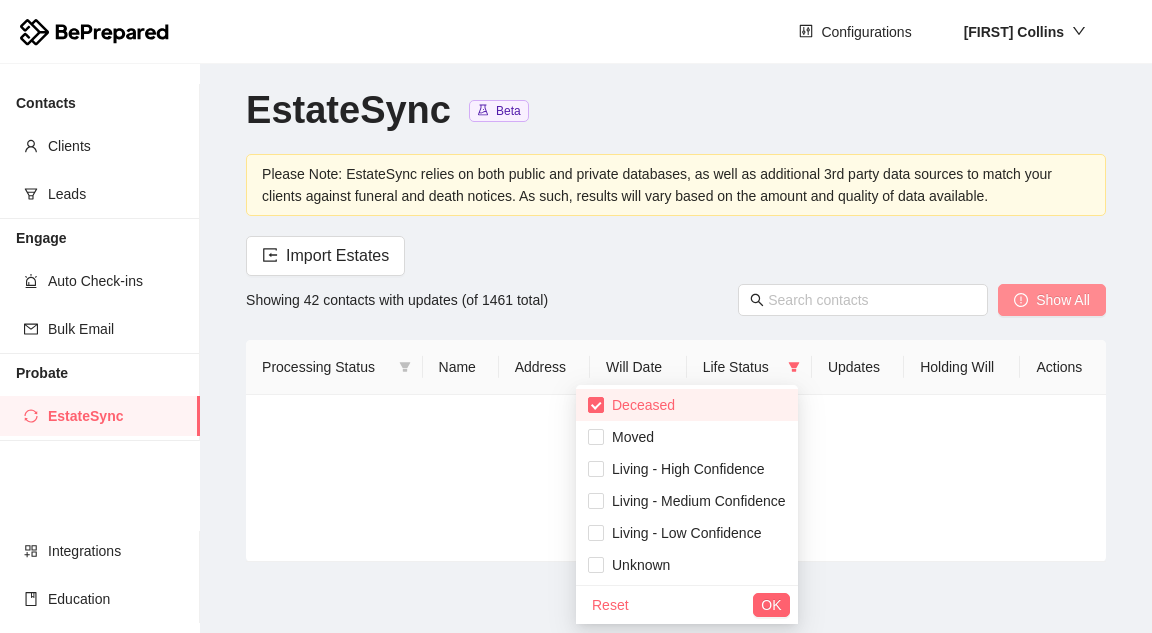 click on "Show All" at bounding box center [1063, 300] 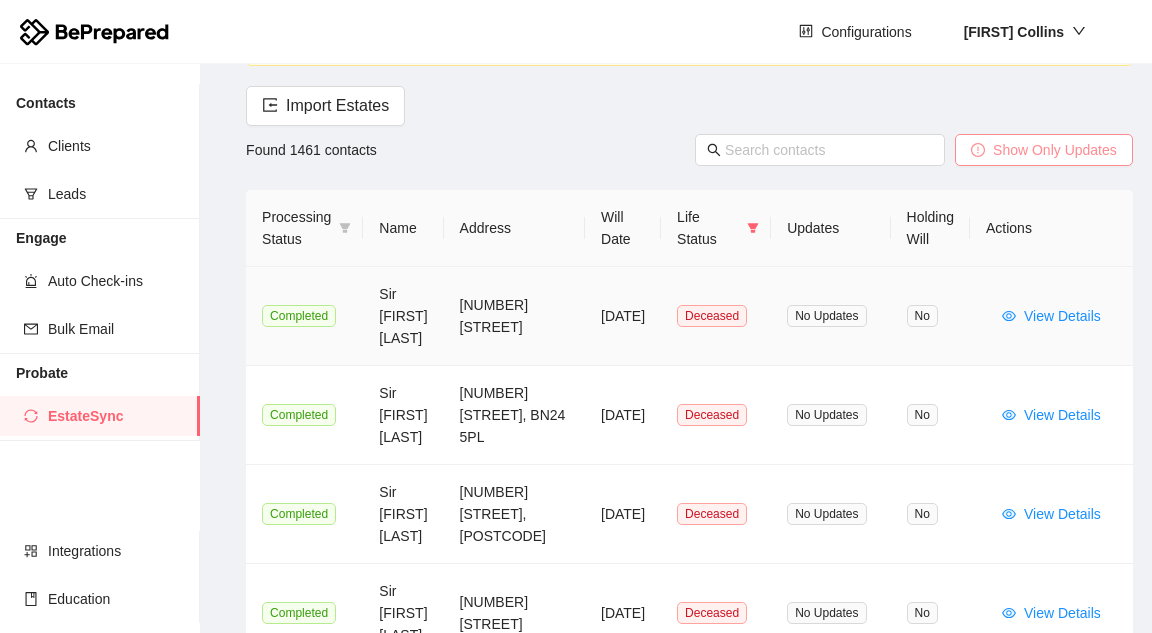 scroll, scrollTop: 200, scrollLeft: 0, axis: vertical 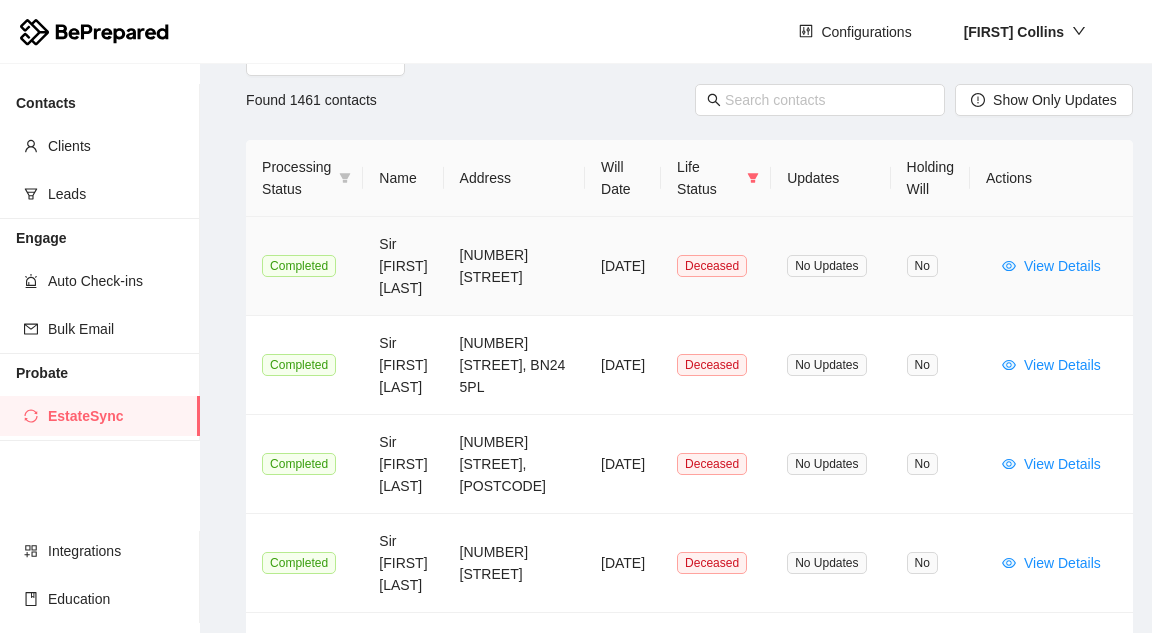 click on "View Details" at bounding box center [1062, 266] 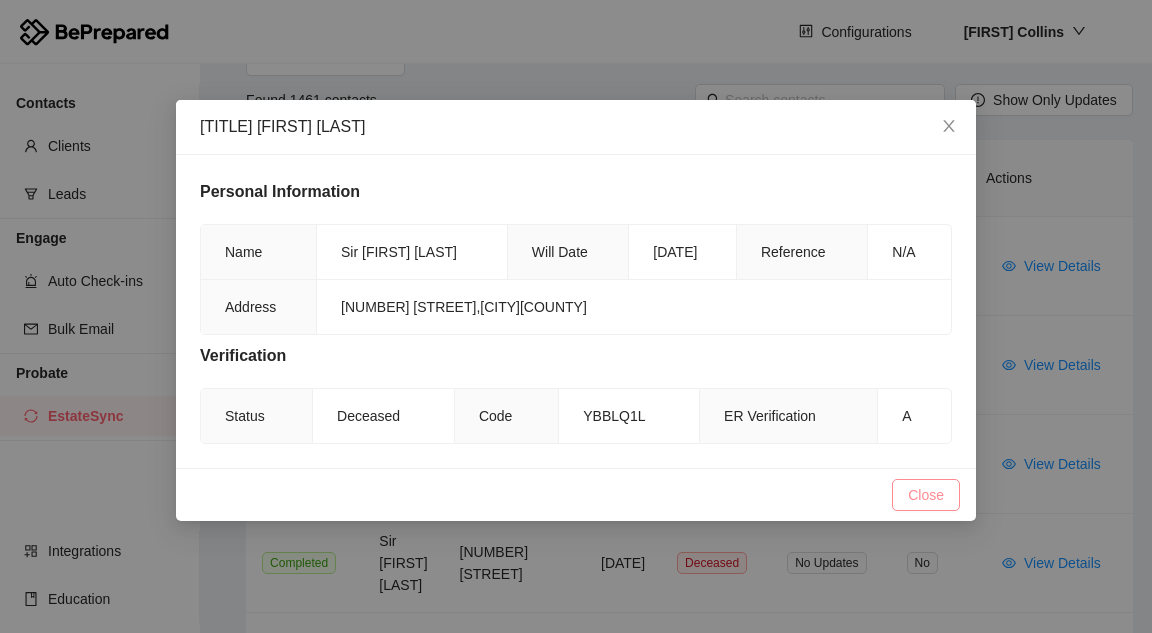 click on "Close" at bounding box center [926, 495] 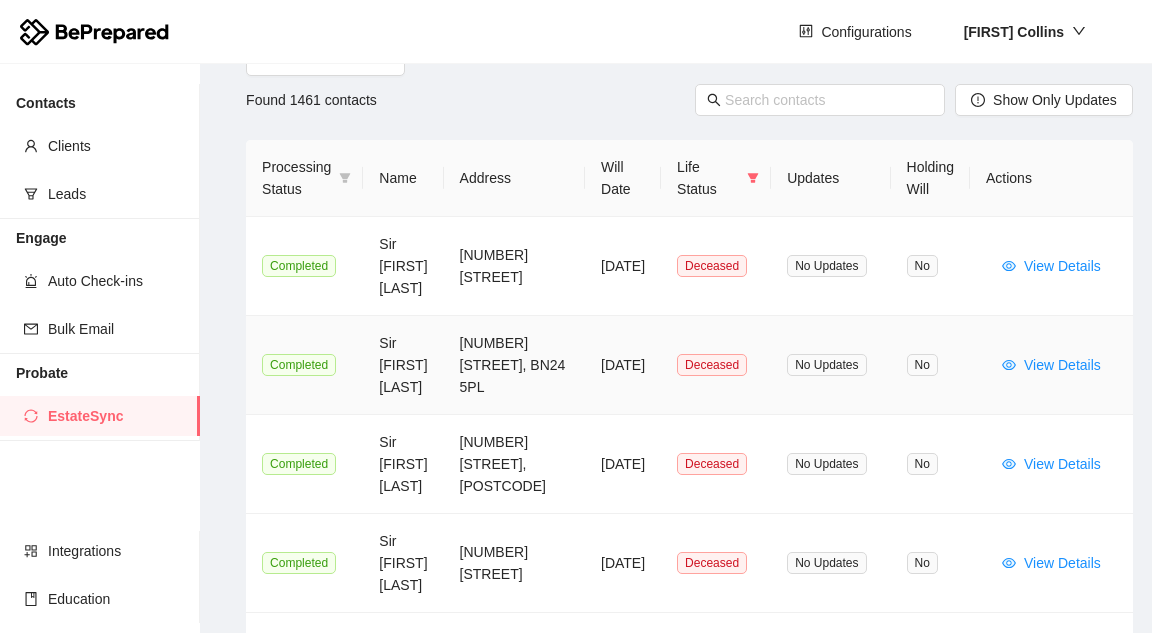 click on "View Details" at bounding box center [1051, 365] 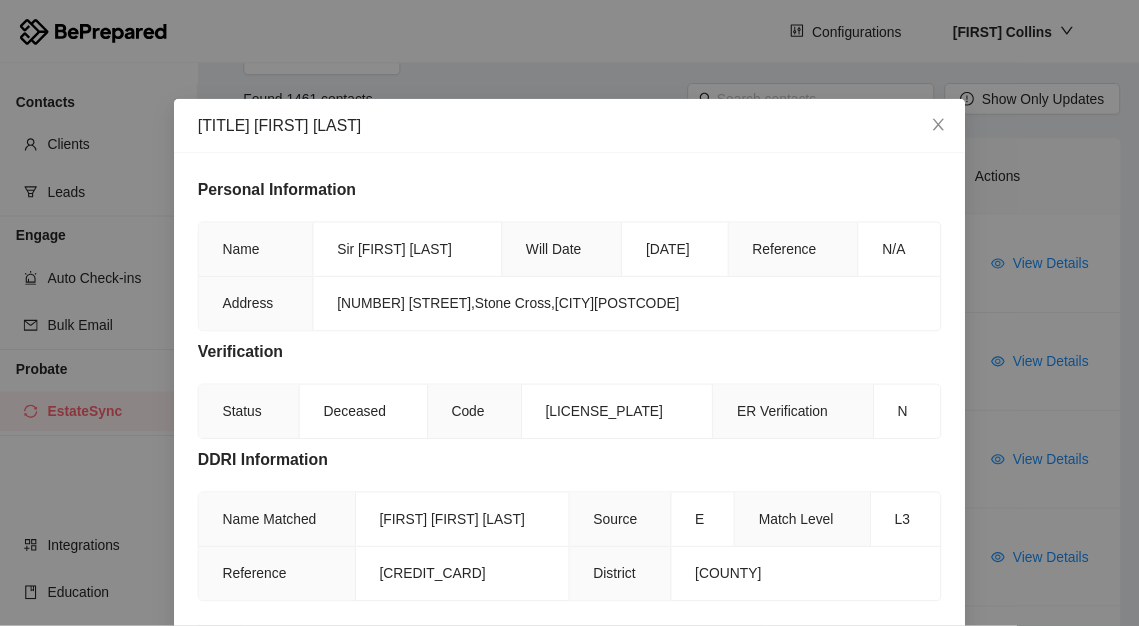 scroll, scrollTop: 74, scrollLeft: 0, axis: vertical 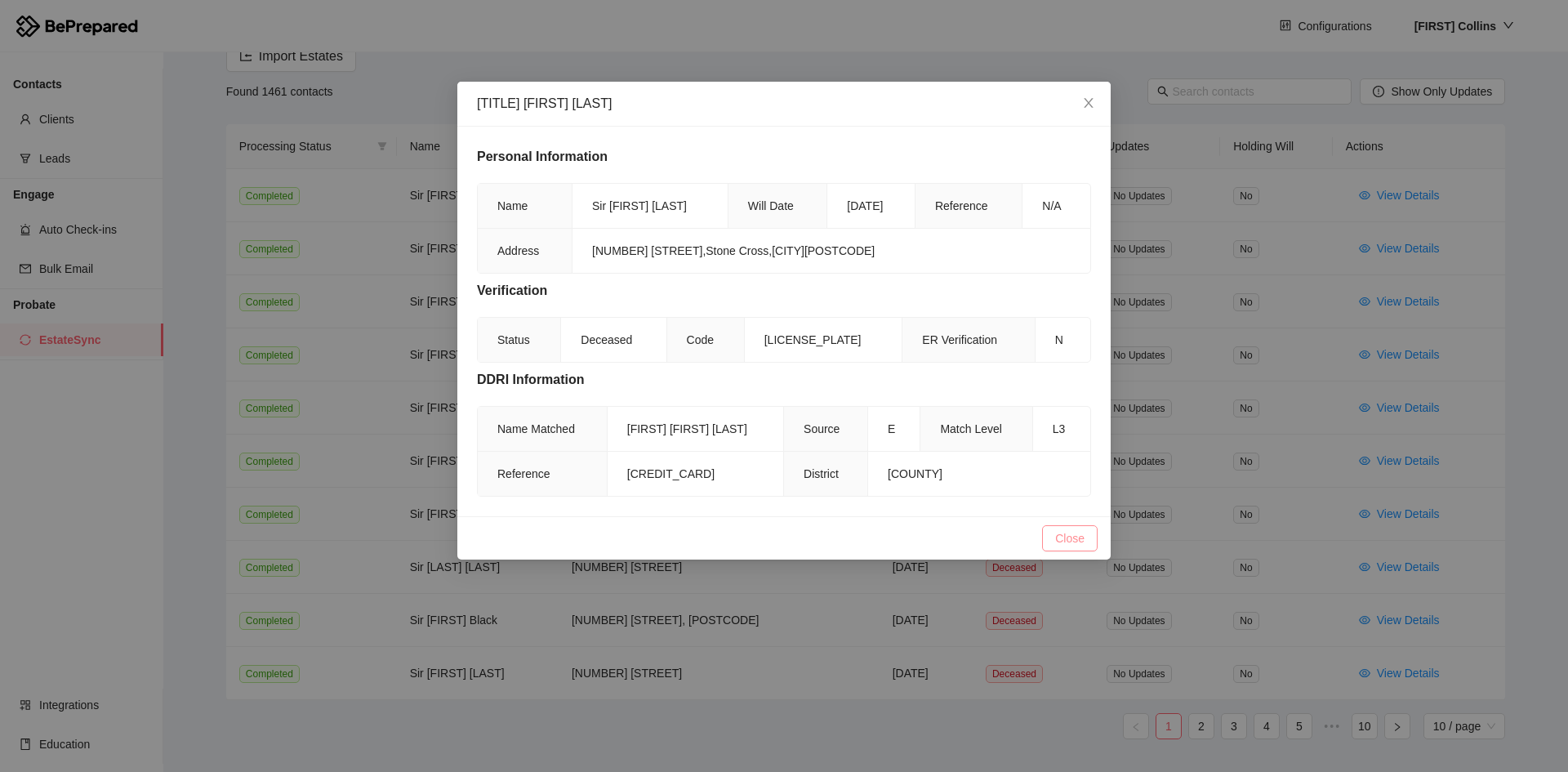 click on "Close" at bounding box center (1070, 538) 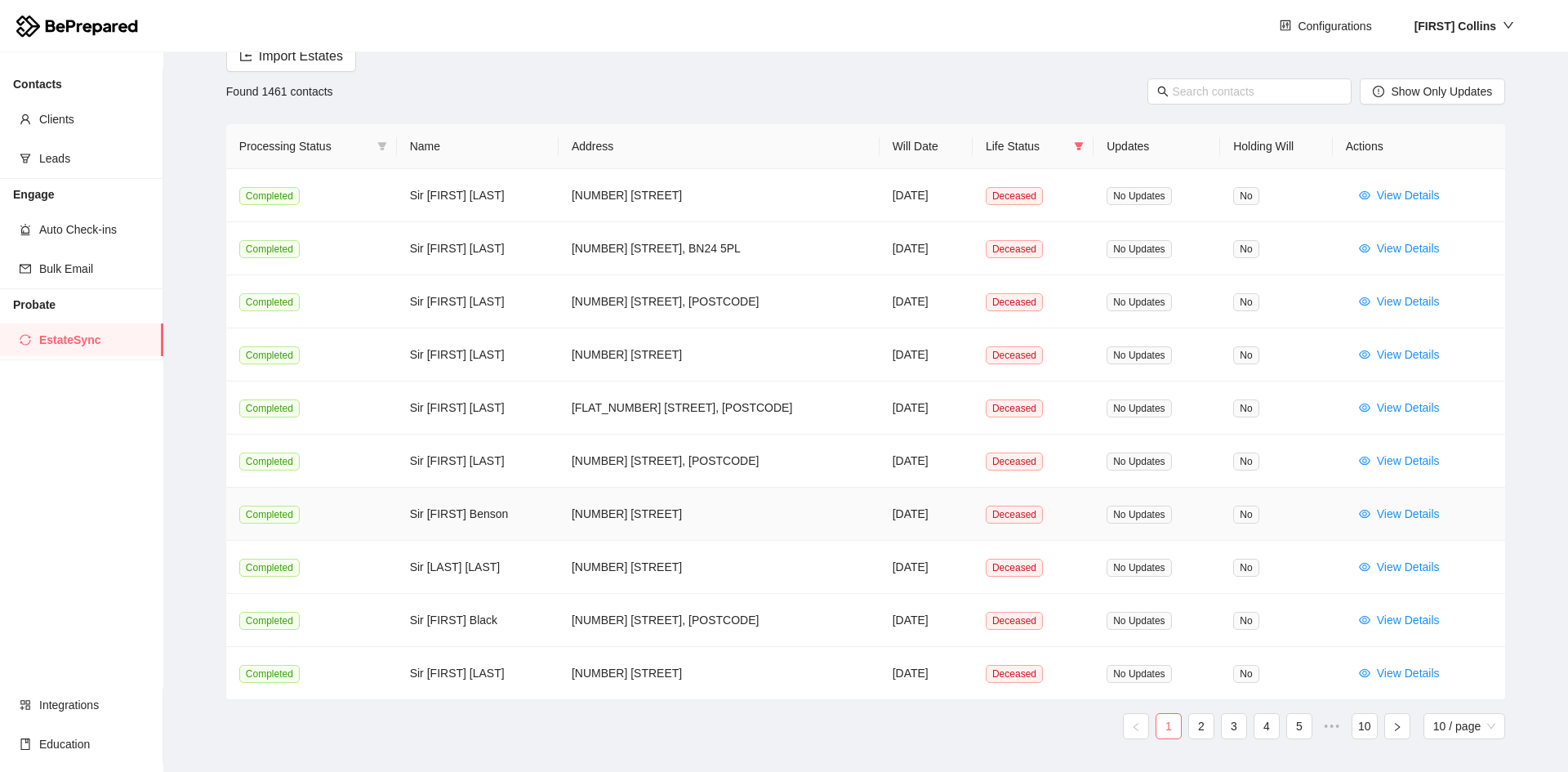 click on "View Details" at bounding box center (1408, 514) 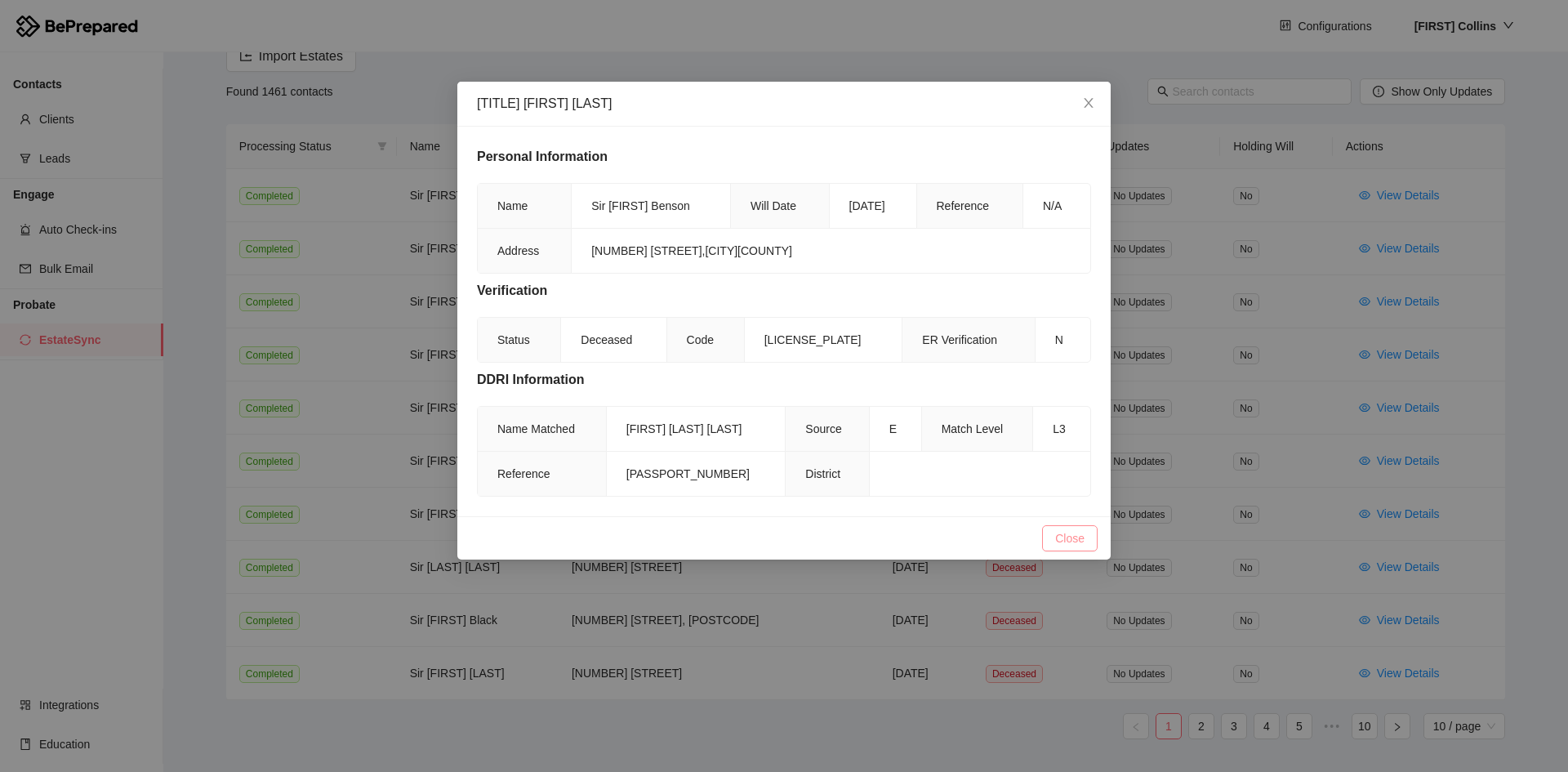click on "Close" at bounding box center (1070, 538) 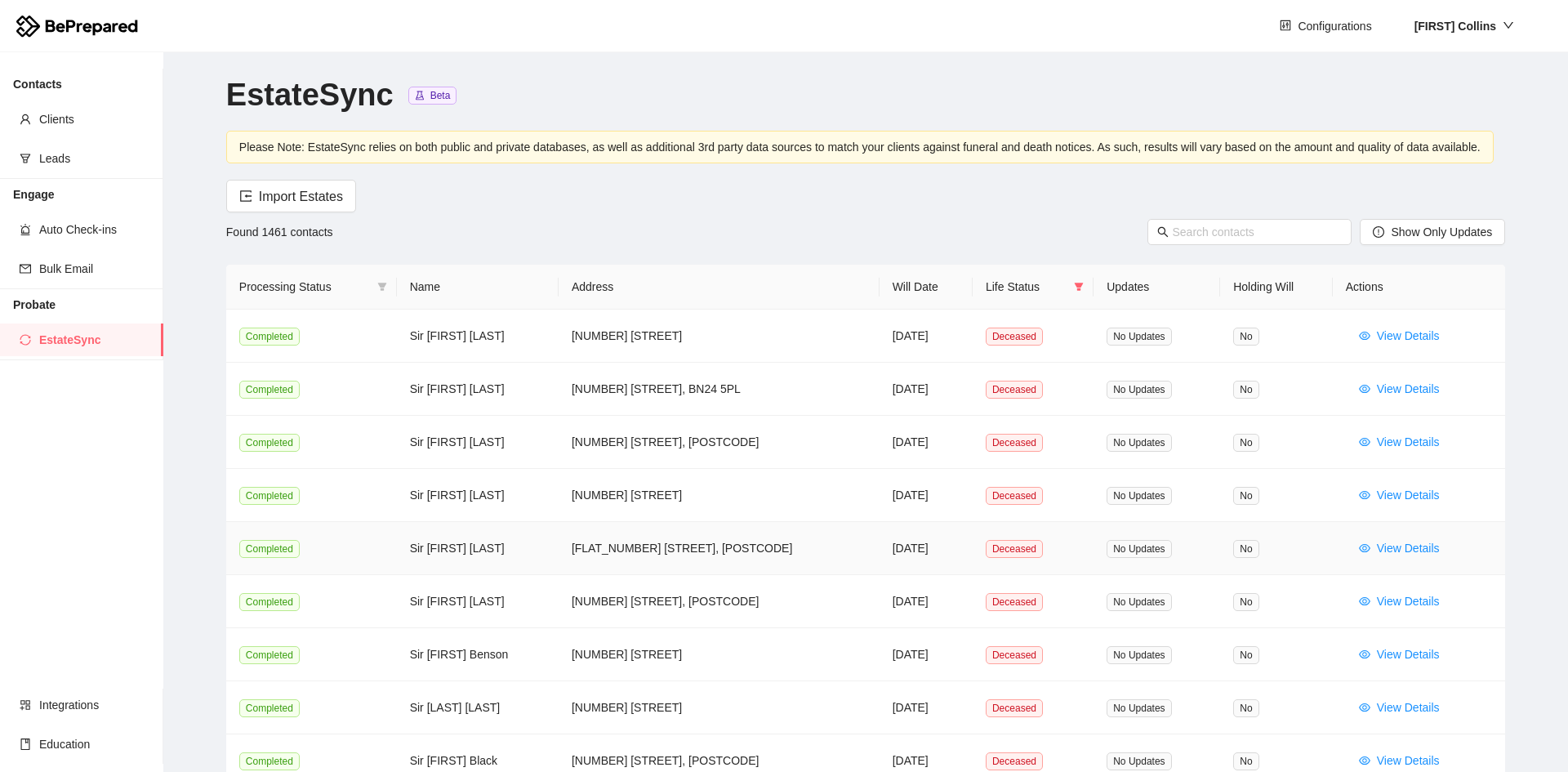 scroll, scrollTop: 0, scrollLeft: 0, axis: both 